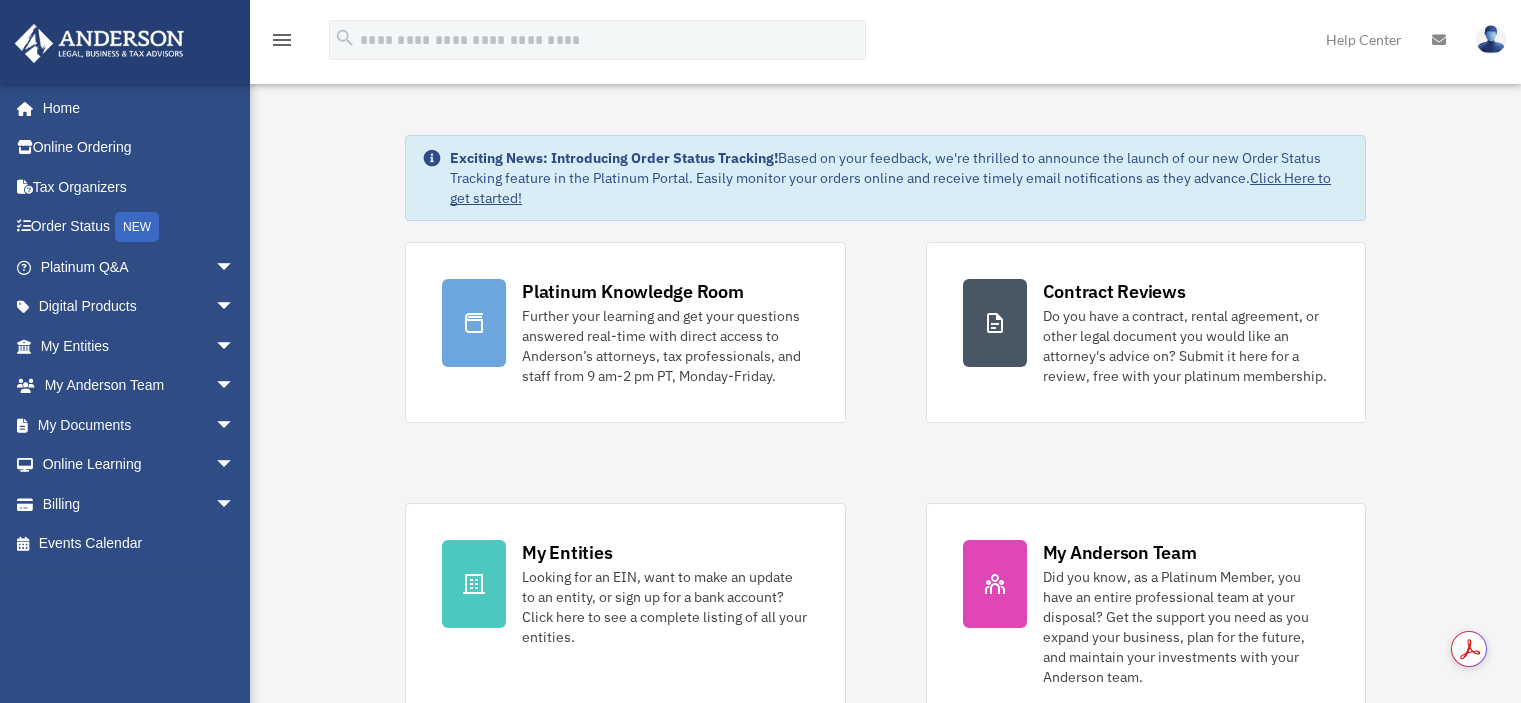 scroll, scrollTop: 0, scrollLeft: 0, axis: both 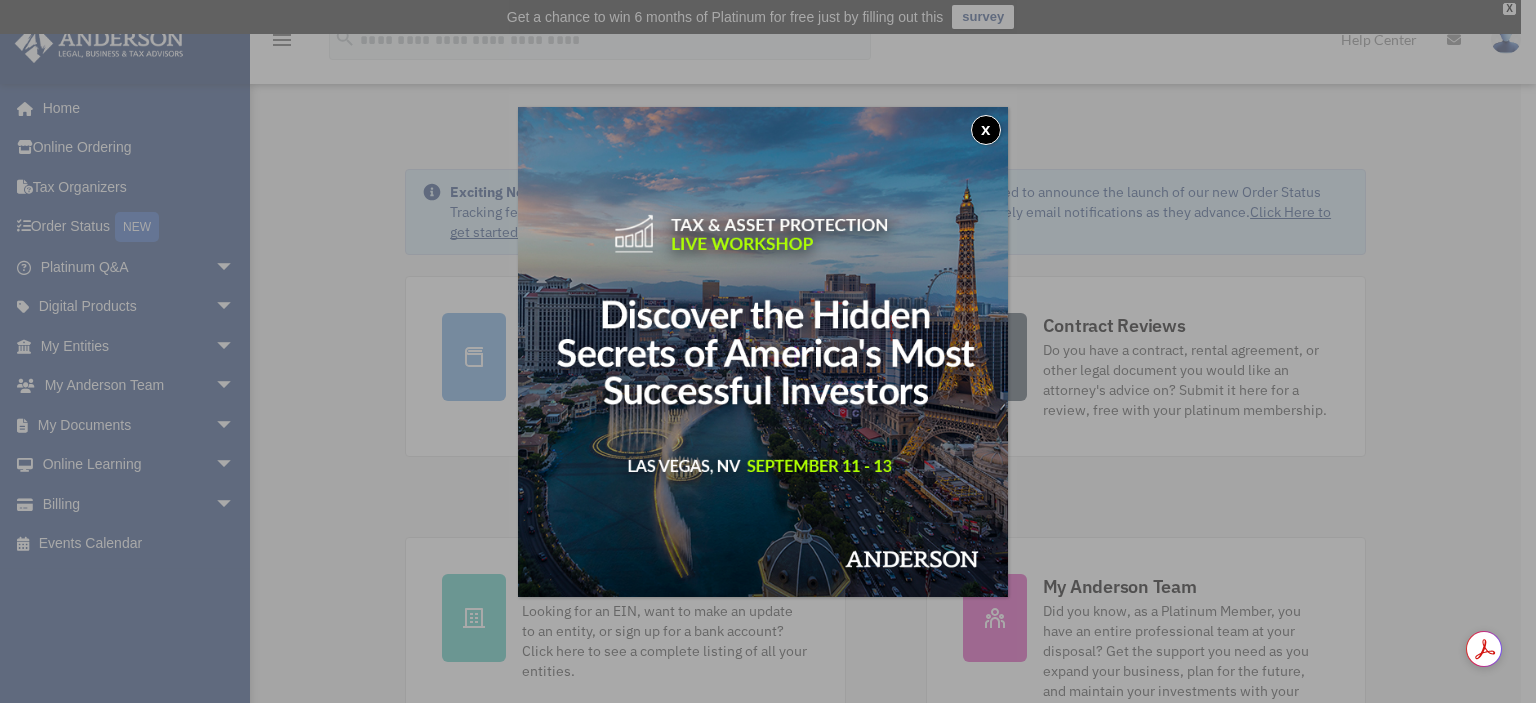 click on "x" at bounding box center (986, 130) 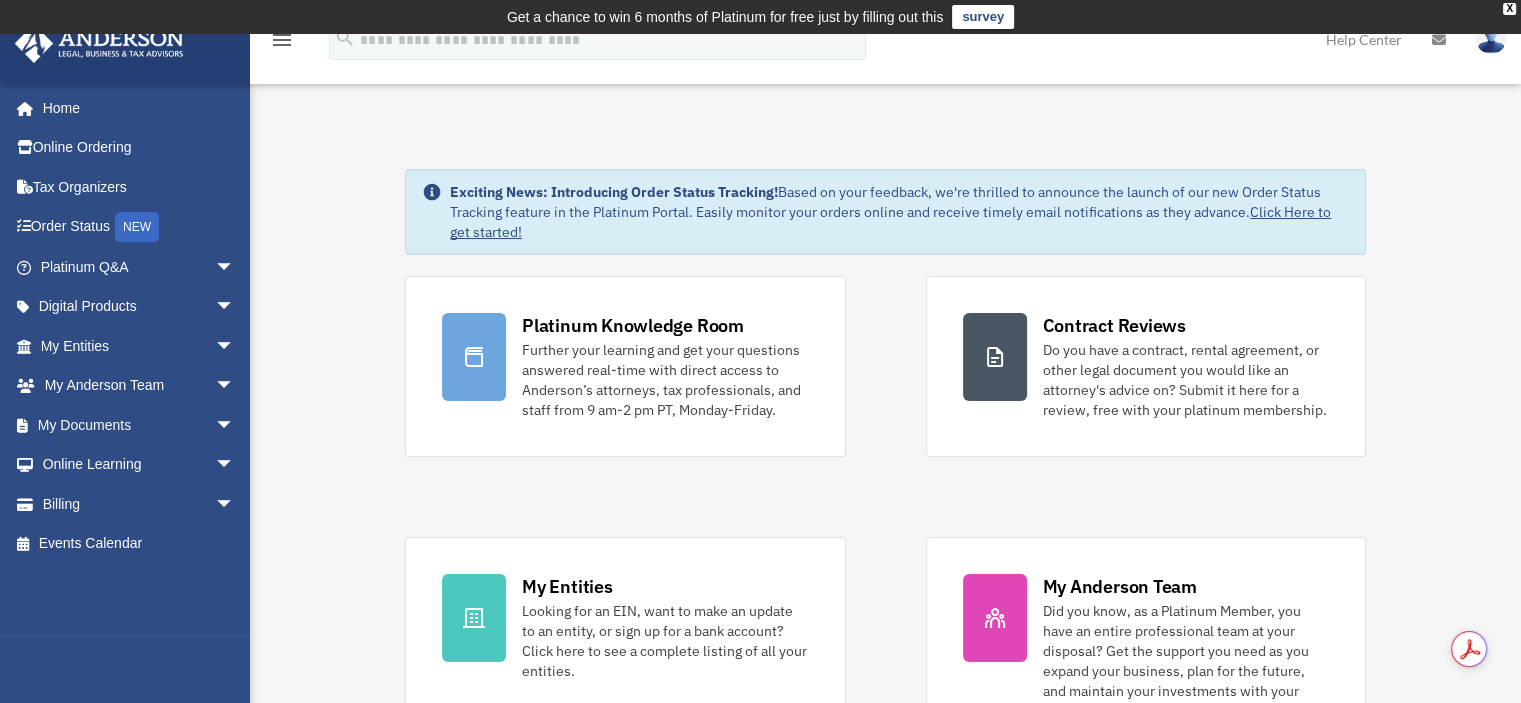 click on "My Documents arrow_drop_down" at bounding box center (139, 425) 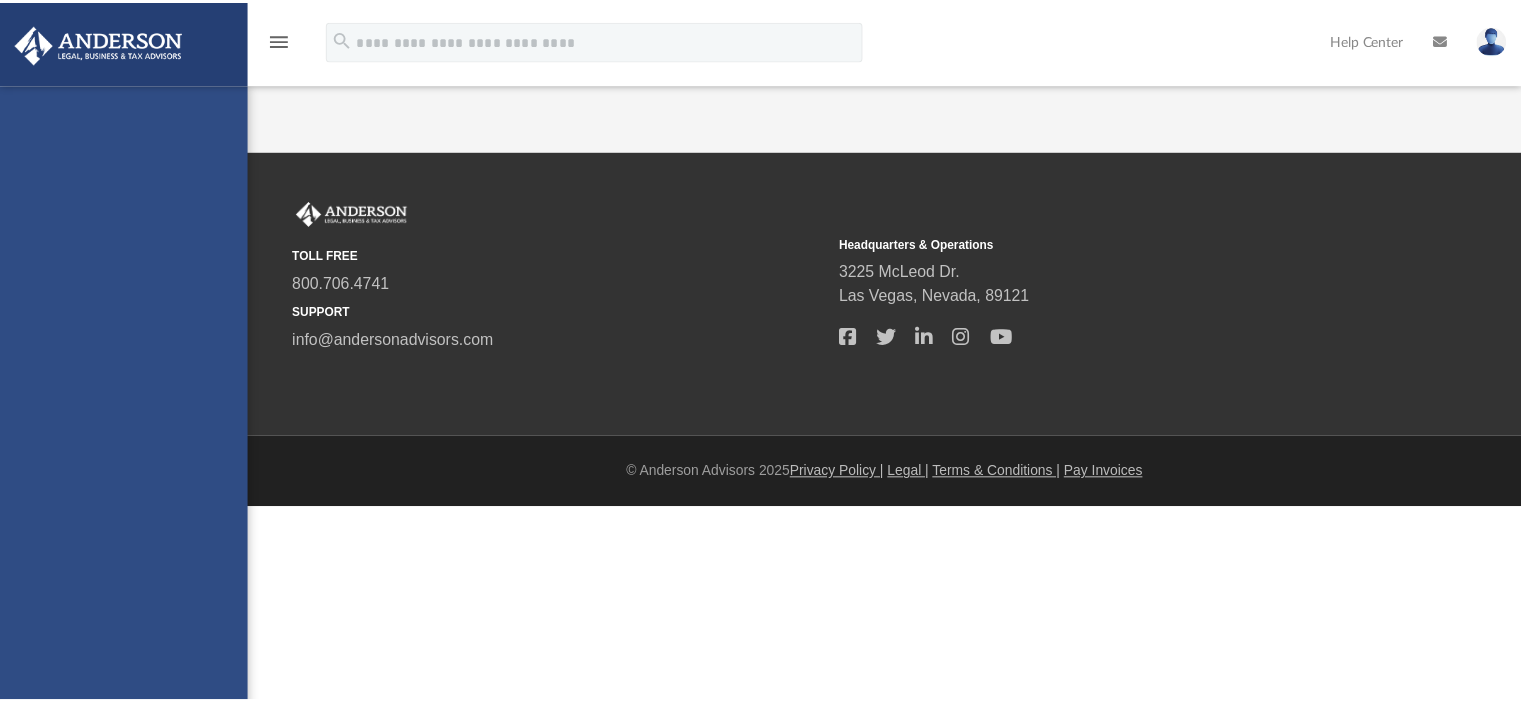 scroll, scrollTop: 0, scrollLeft: 0, axis: both 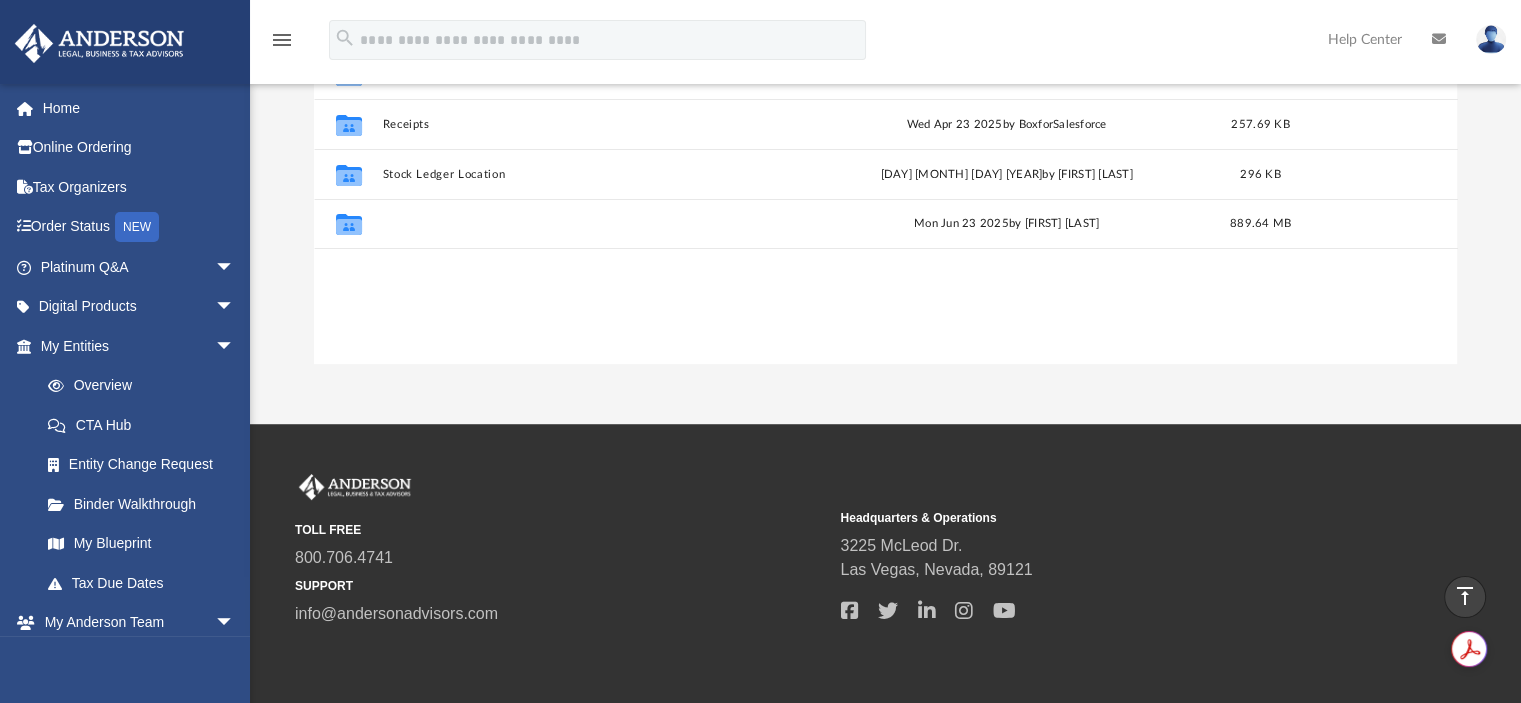 click on "Tax" at bounding box center (587, 224) 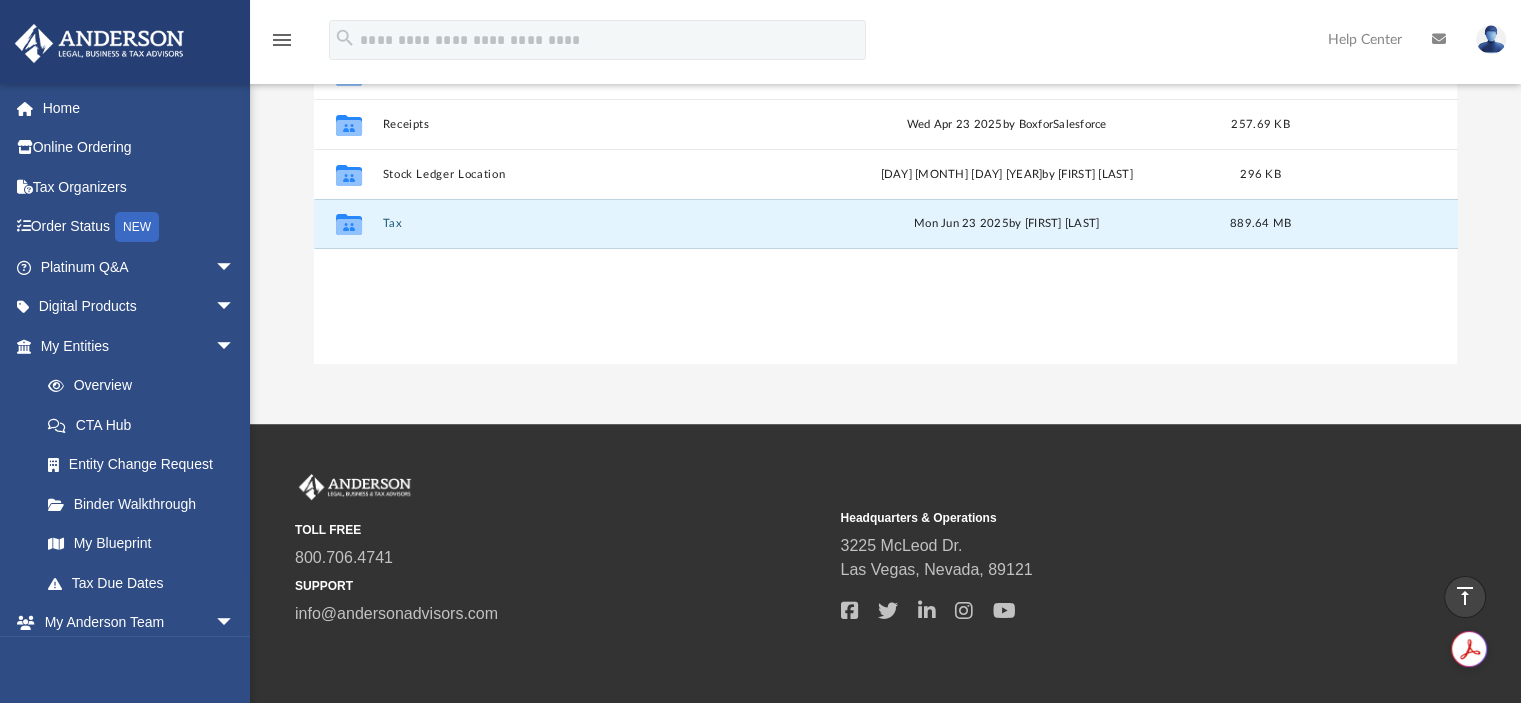 click on "Tax" at bounding box center (587, 224) 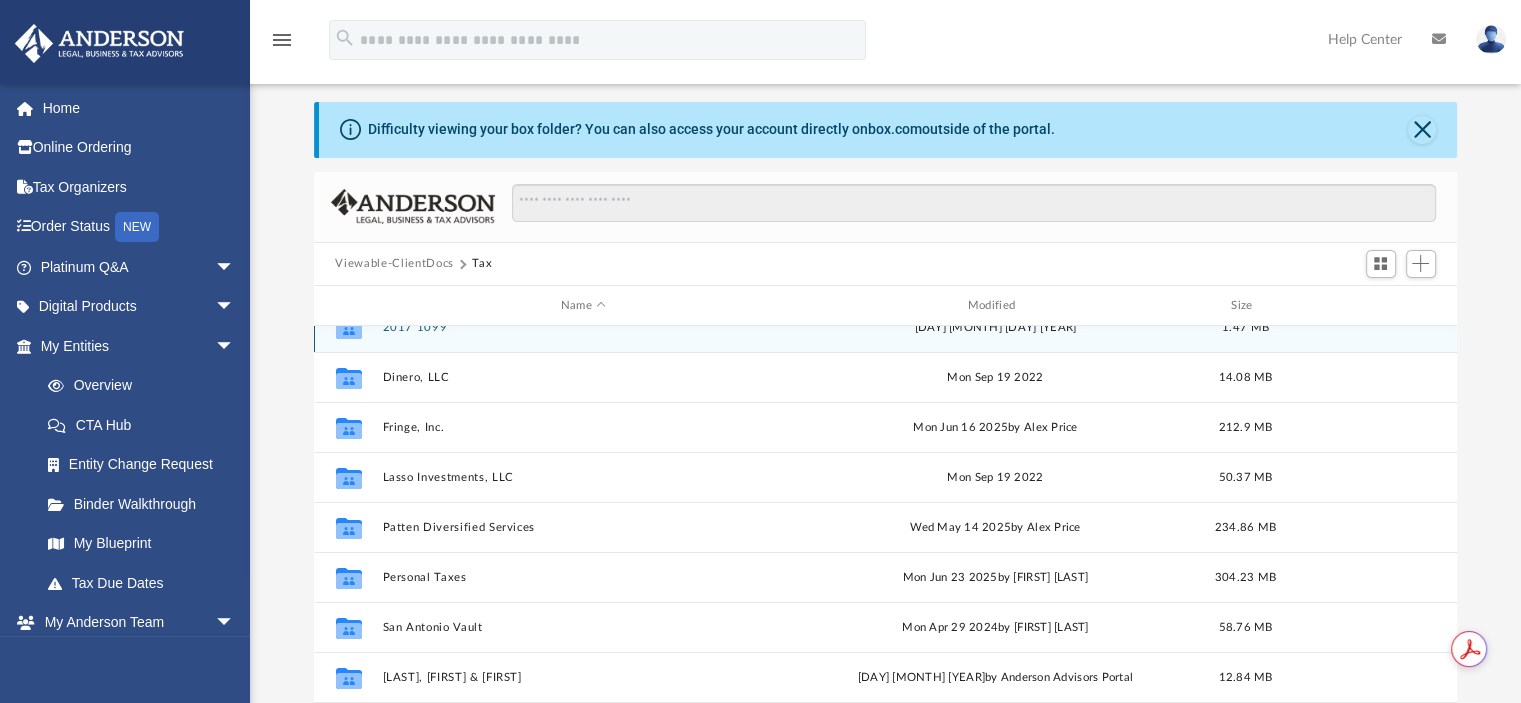 scroll, scrollTop: 36, scrollLeft: 0, axis: vertical 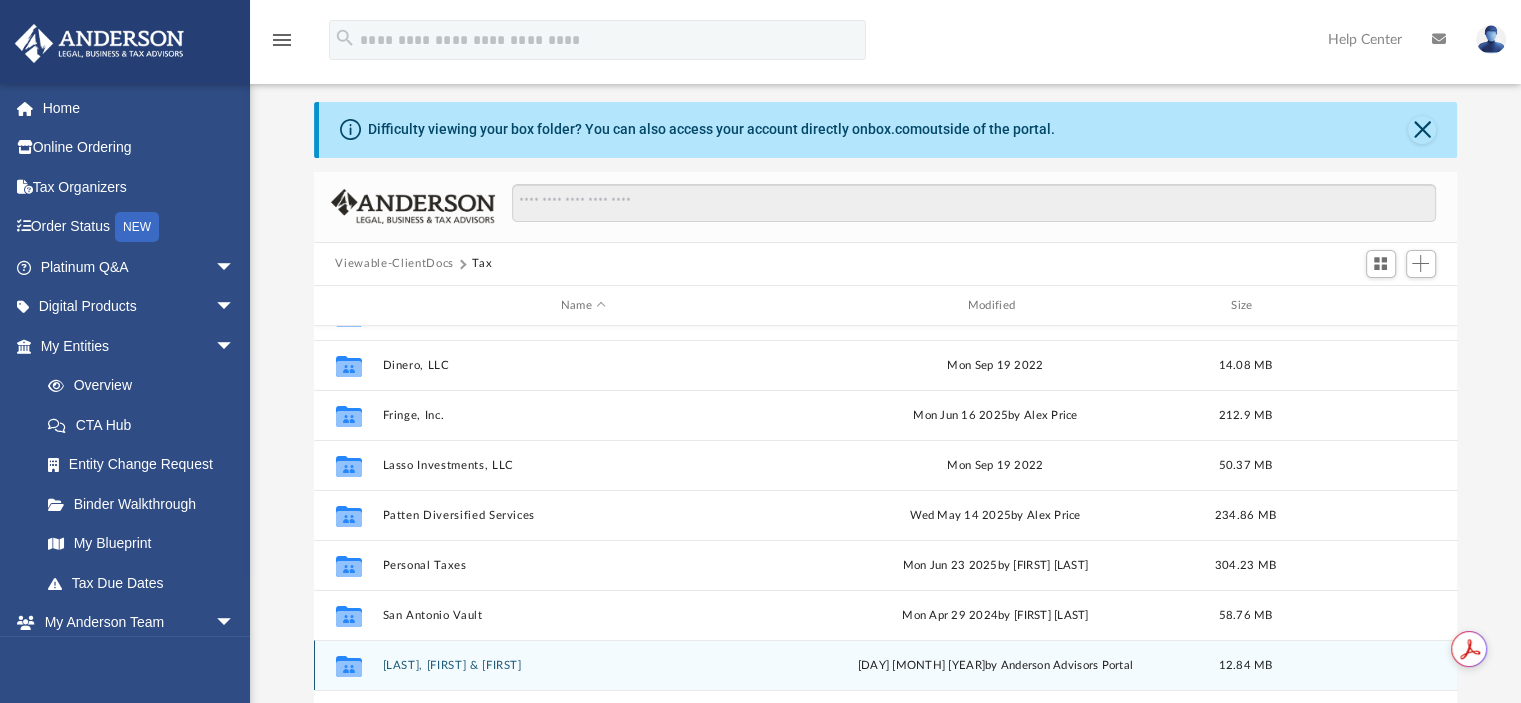 click on "Collaborated Folder [LAST], [FIRST] & [FIRST] Sun Jun 8 2025  by Anderson Advisors Portal 12.84 MB" at bounding box center (886, 665) 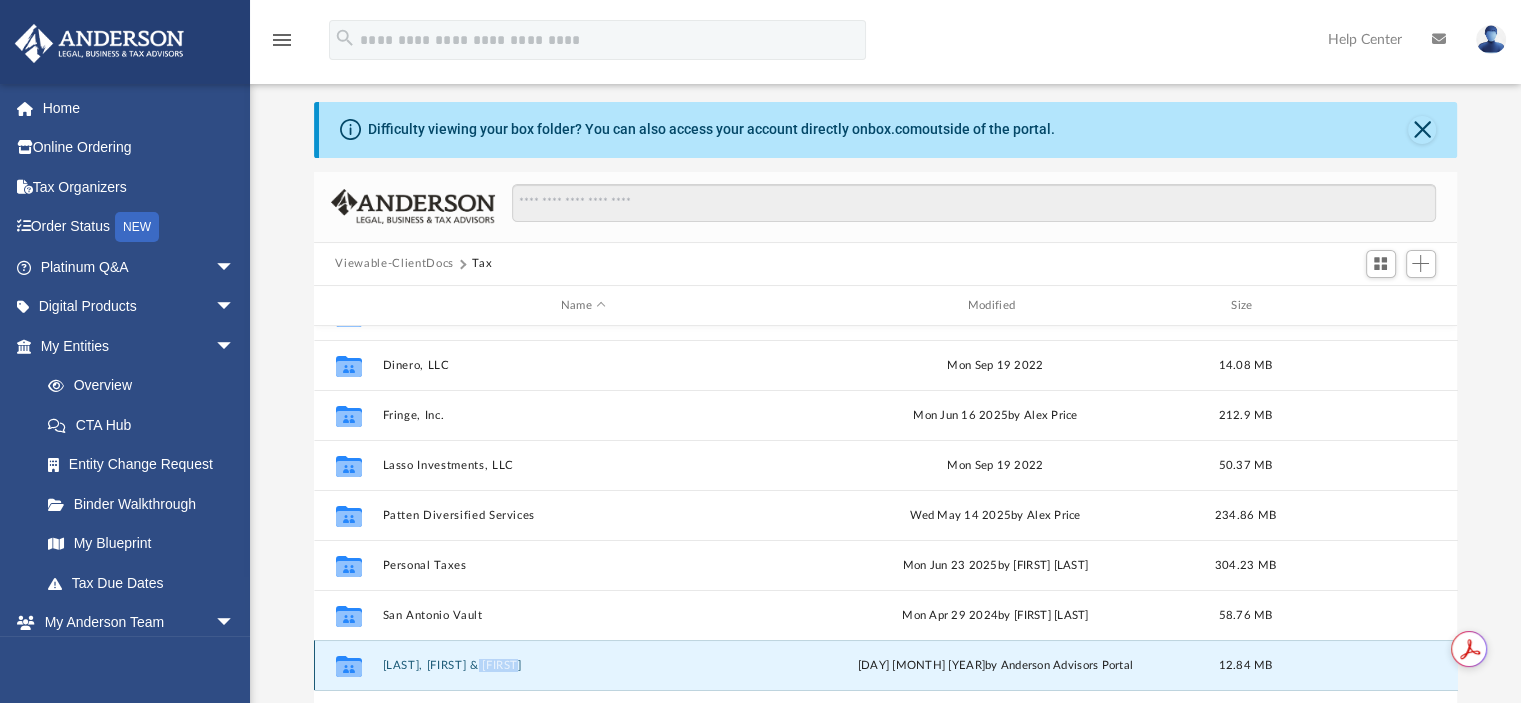 click on "Collaborated Folder [LAST], [FIRST] & [FIRST] Sun Jun 8 2025  by Anderson Advisors Portal 12.84 MB" at bounding box center (886, 665) 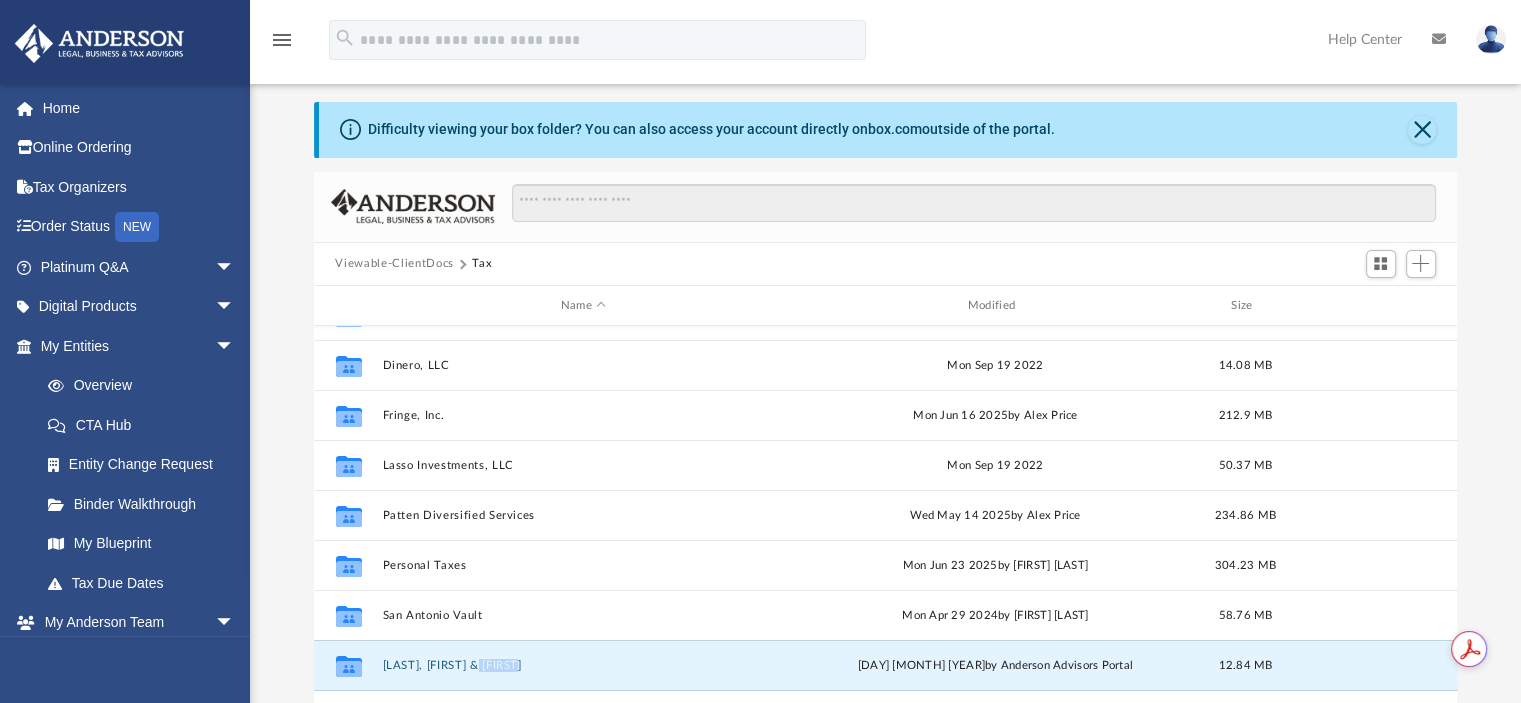 click on "[LAST], [FIRST] & [FIRST]" at bounding box center [583, 665] 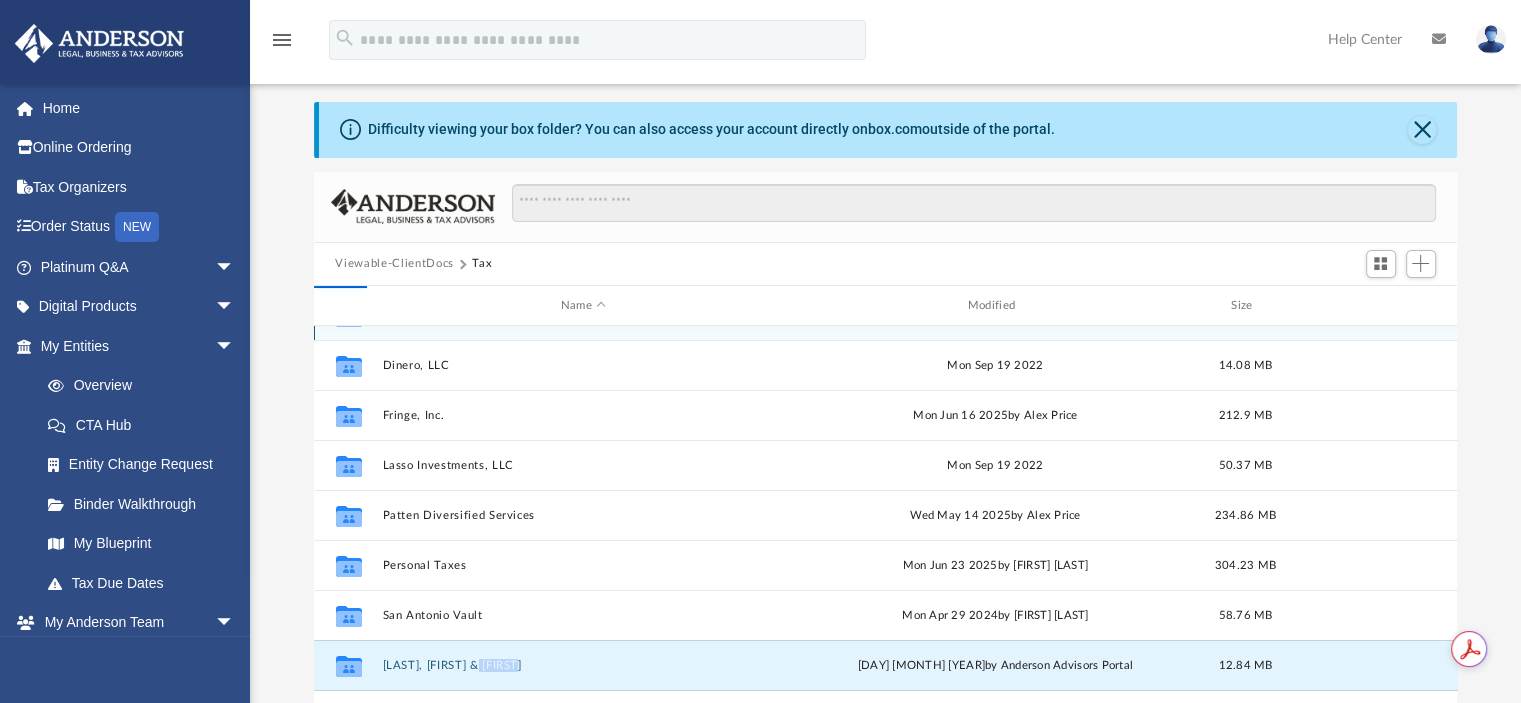 scroll, scrollTop: 0, scrollLeft: 0, axis: both 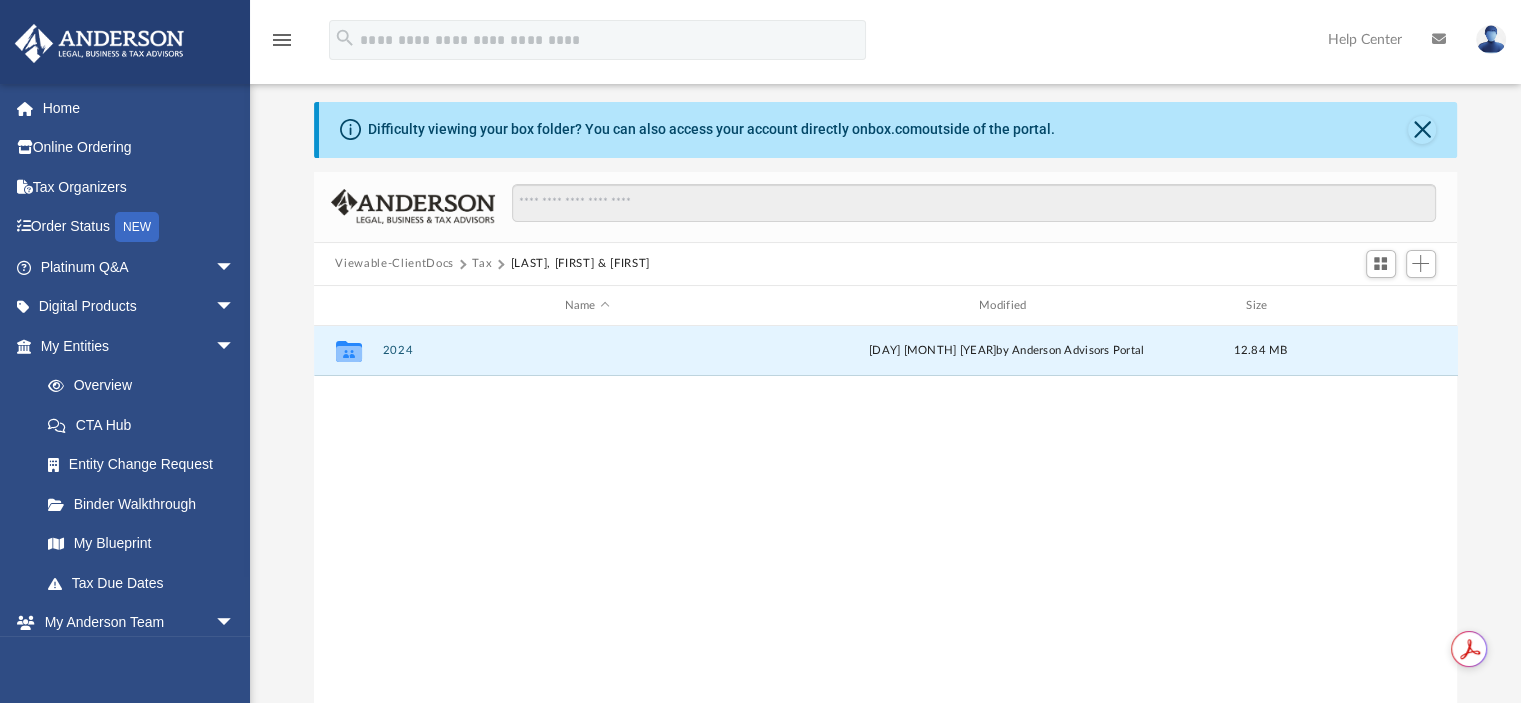 click on "2024" at bounding box center (587, 351) 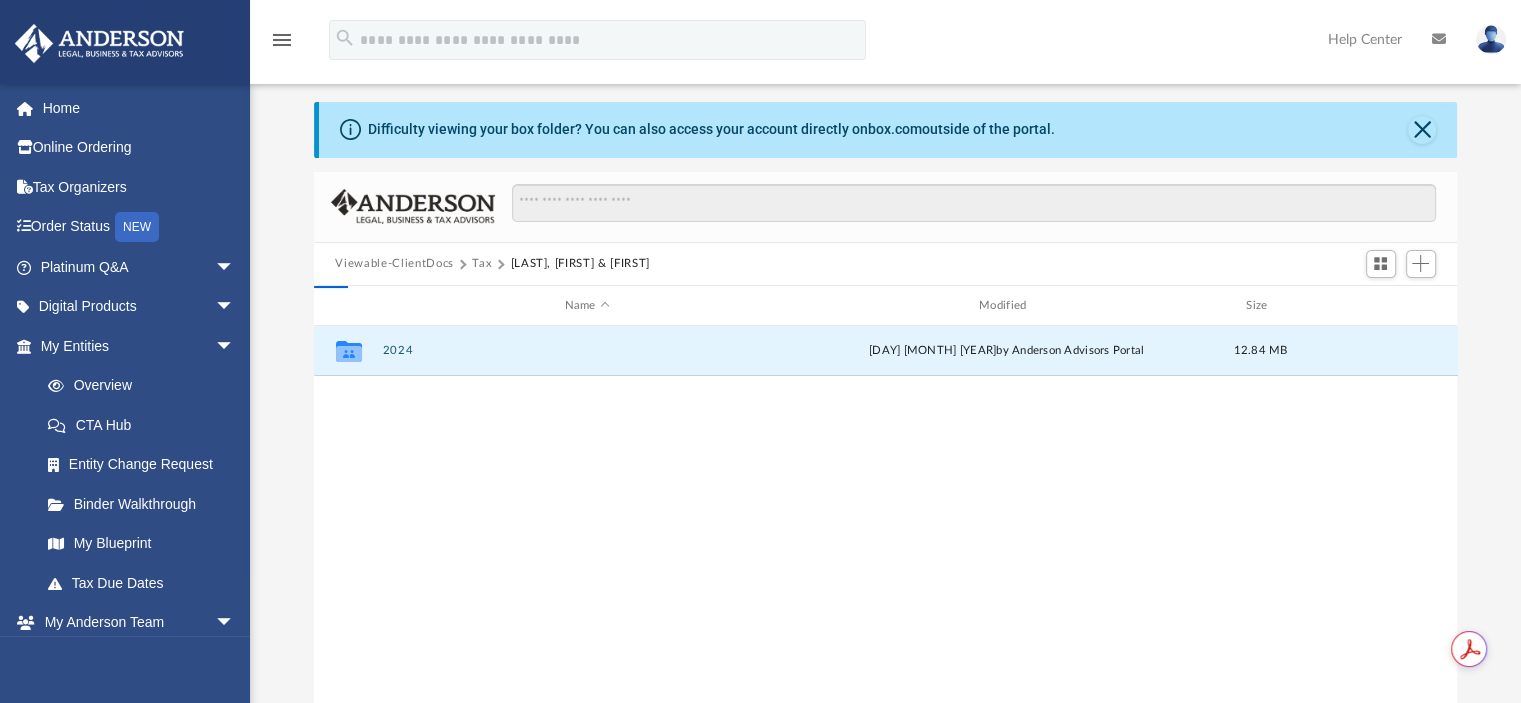 click on "2024" at bounding box center [587, 351] 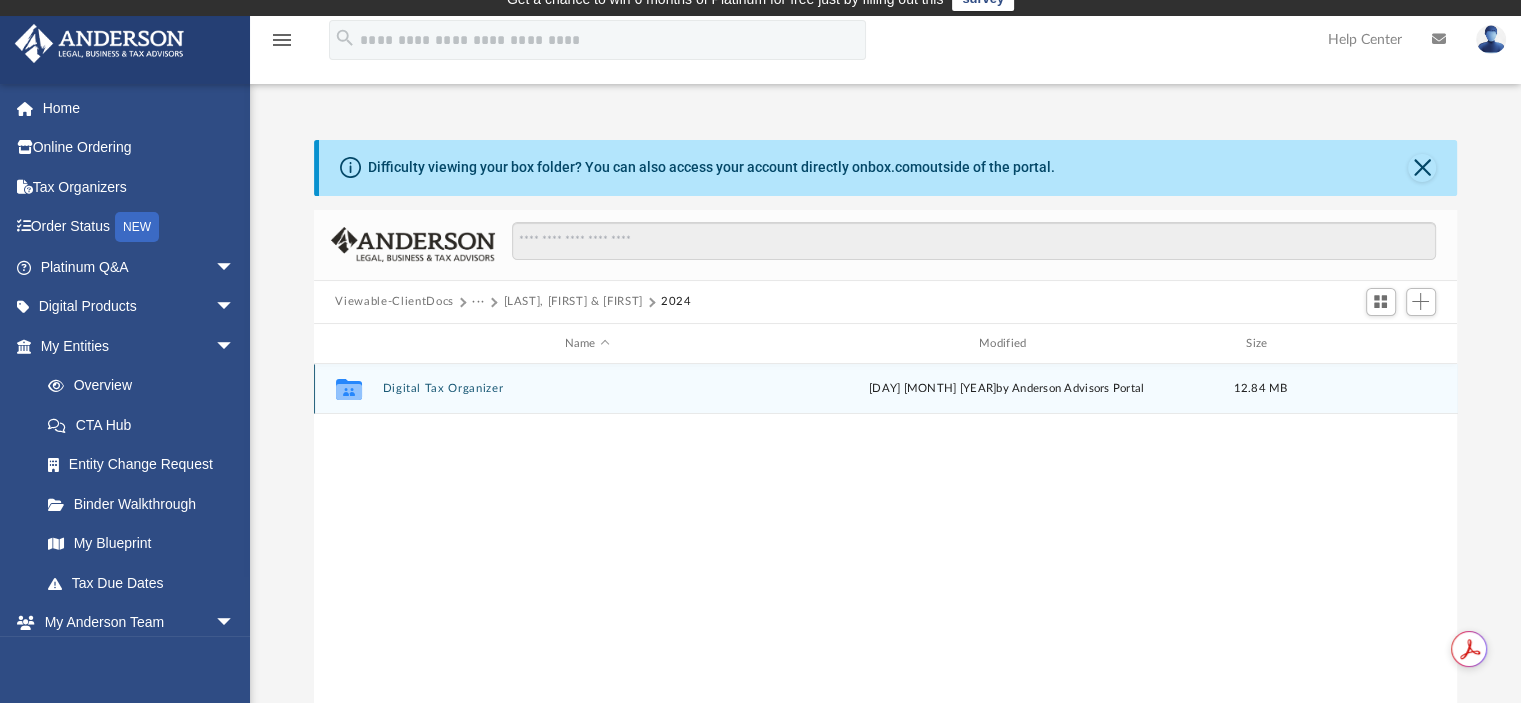scroll, scrollTop: 0, scrollLeft: 0, axis: both 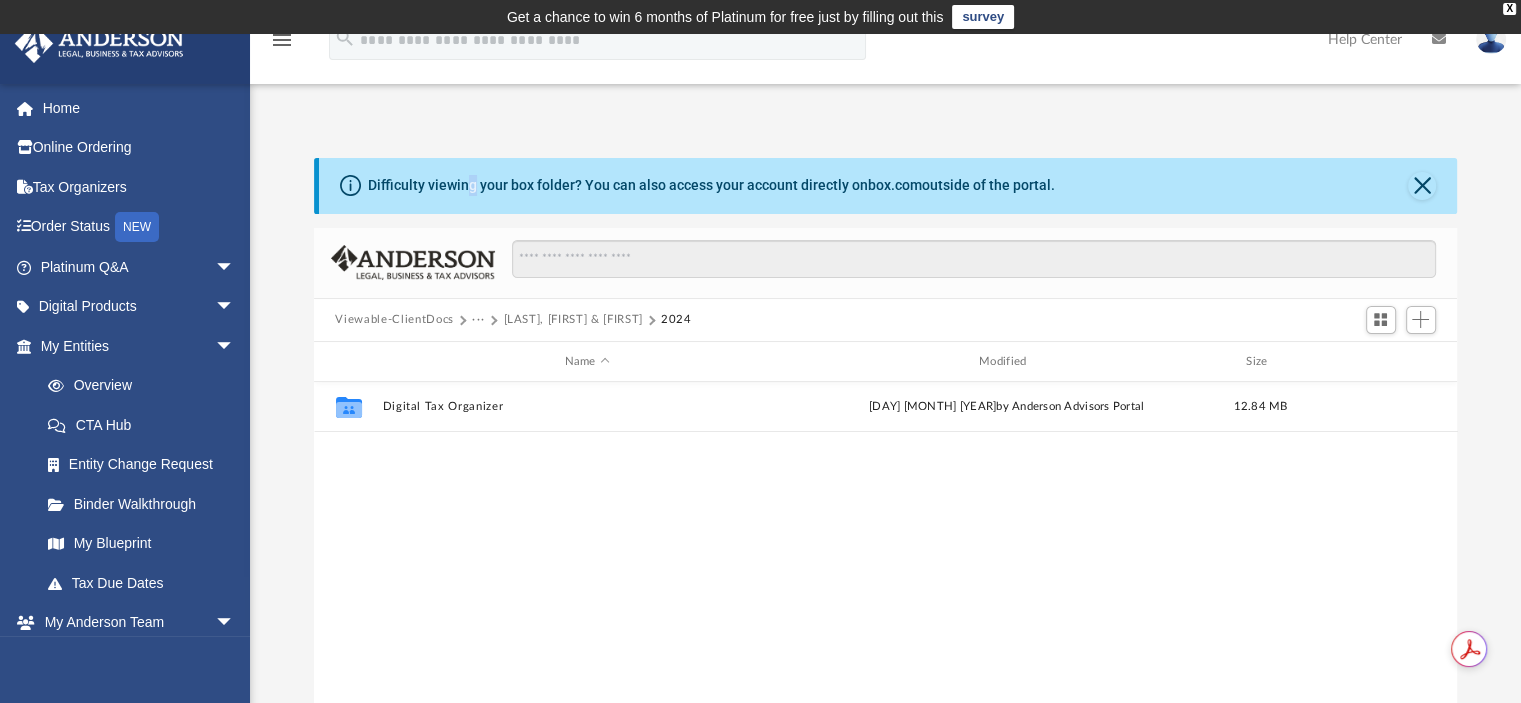 click on "Difficulty viewing your box folder? You can also access your account directly on  box.com  outside of the portal.  No Client Folder Found - Please contact   your team   for assistance.  Viewable-ClientDocs ··· [LAST], [FIRST] & [FIRST] 2024 Name    Modified    Size    Collaborated Folder Digital Tax Organizer Sun Jun 8 2025  by Anderson Advisors Portal 12.84 MB Complete ..." at bounding box center (885, 456) 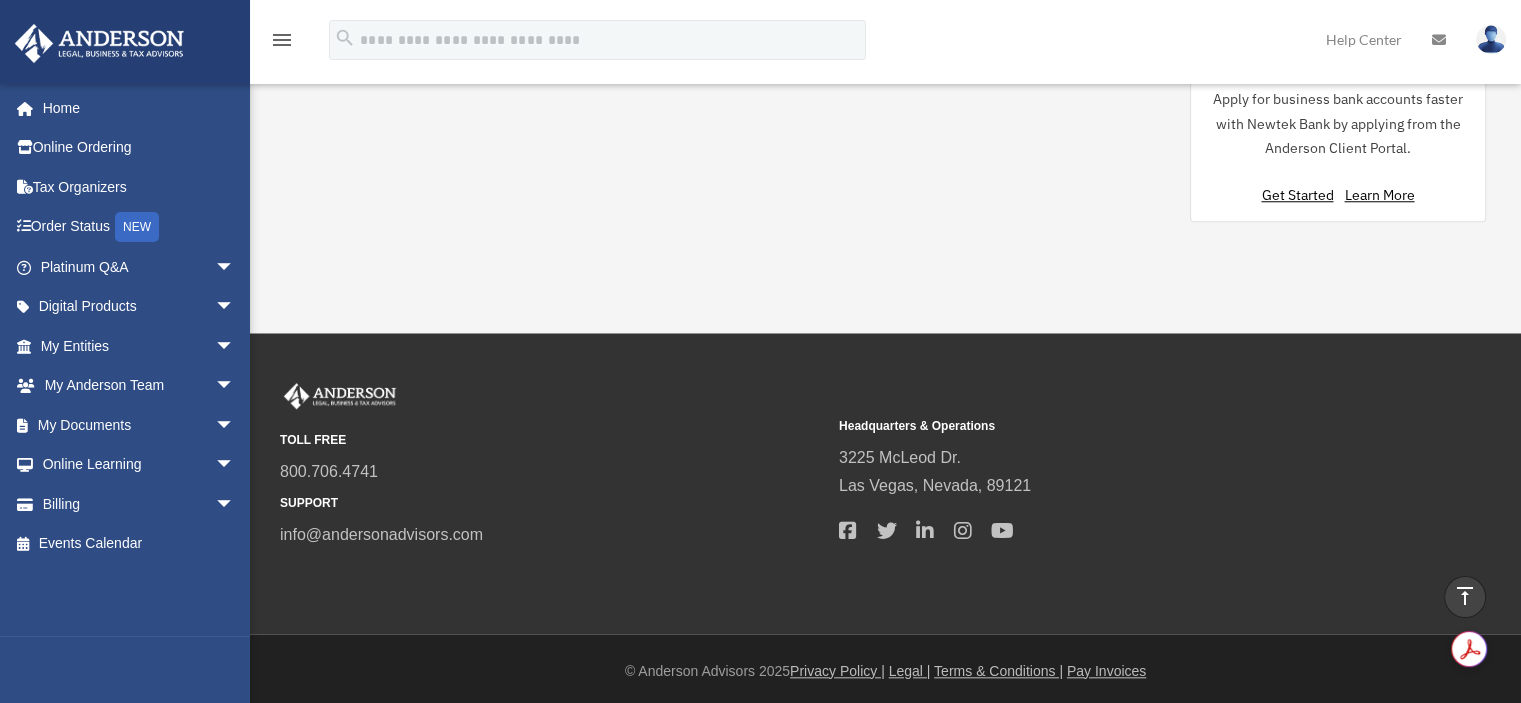 scroll, scrollTop: 1768, scrollLeft: 0, axis: vertical 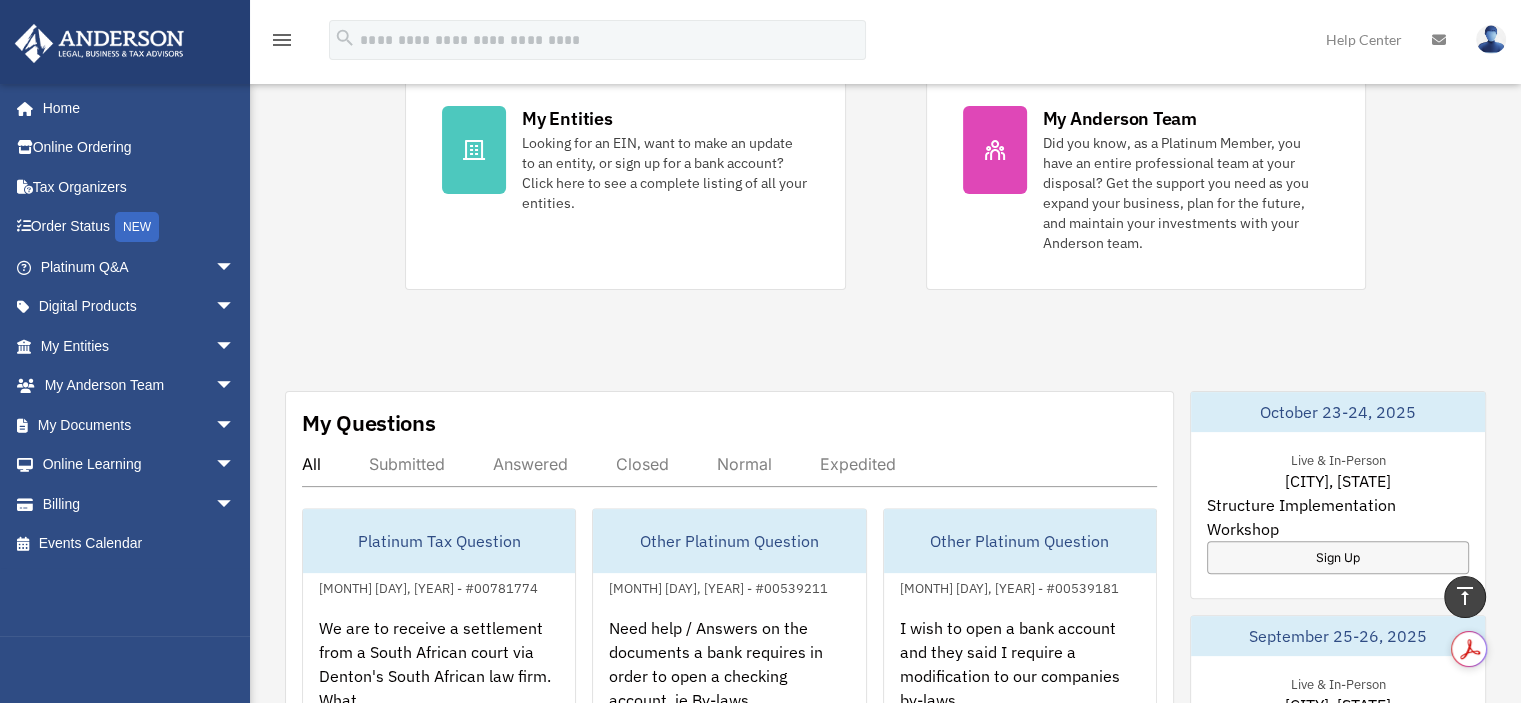 click on "vertical_align_top" at bounding box center [1465, 596] 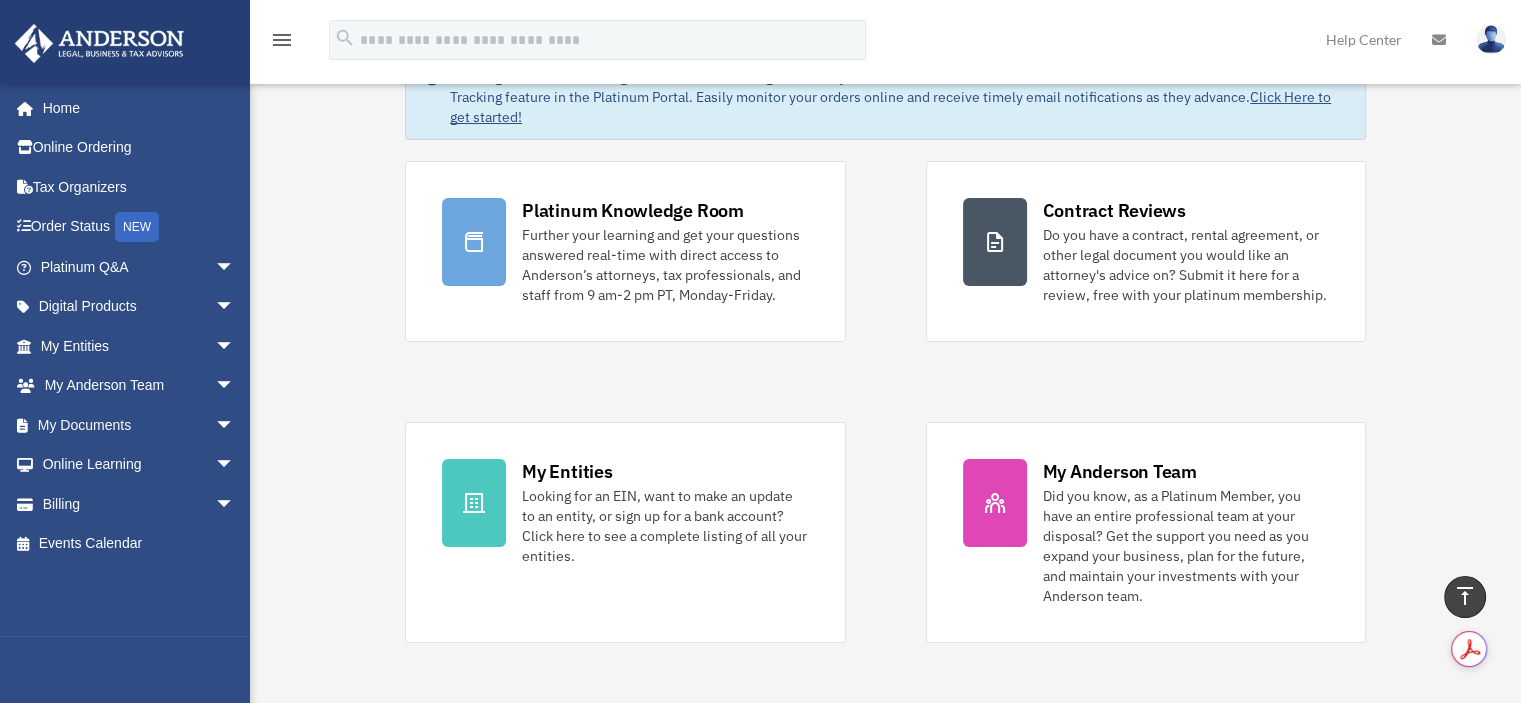 scroll, scrollTop: 0, scrollLeft: 0, axis: both 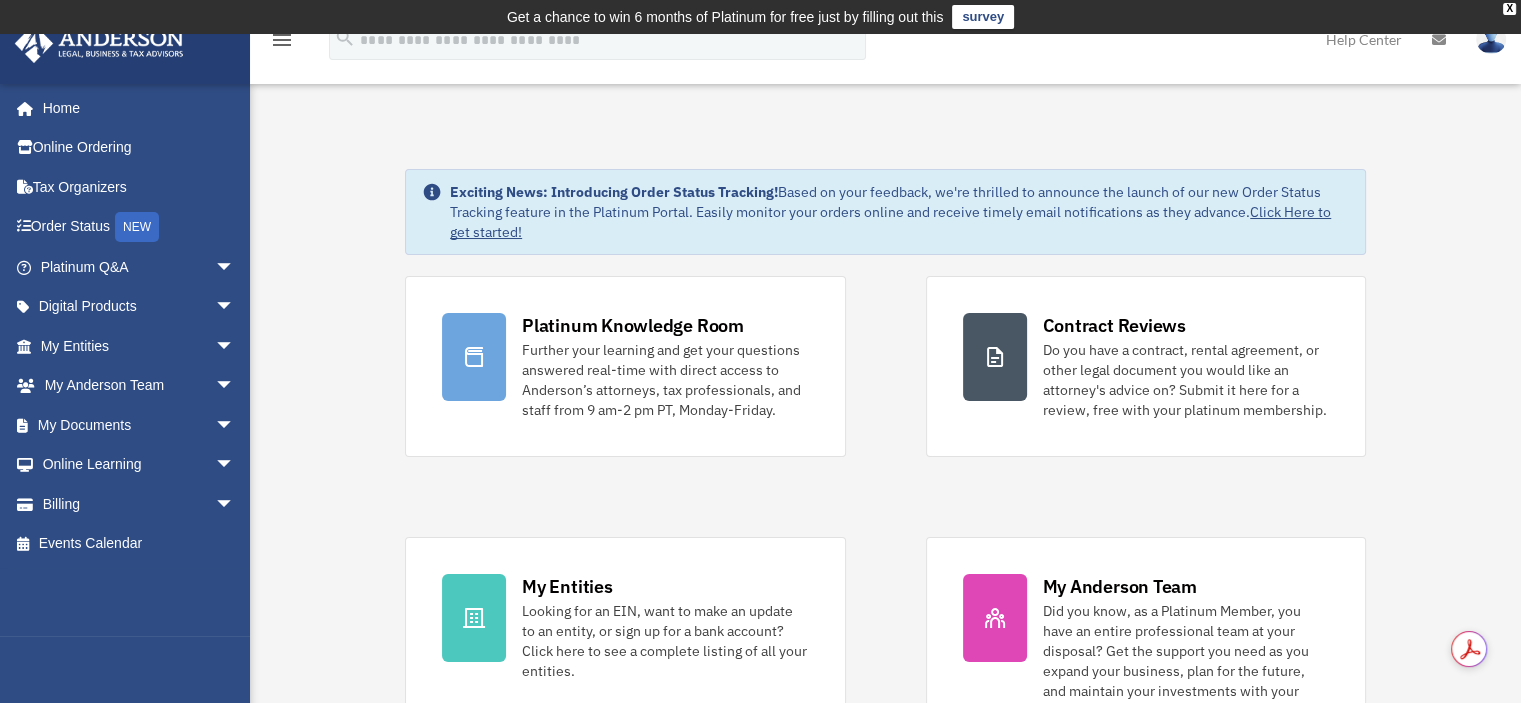 click on "My Documents arrow_drop_down" at bounding box center [139, 425] 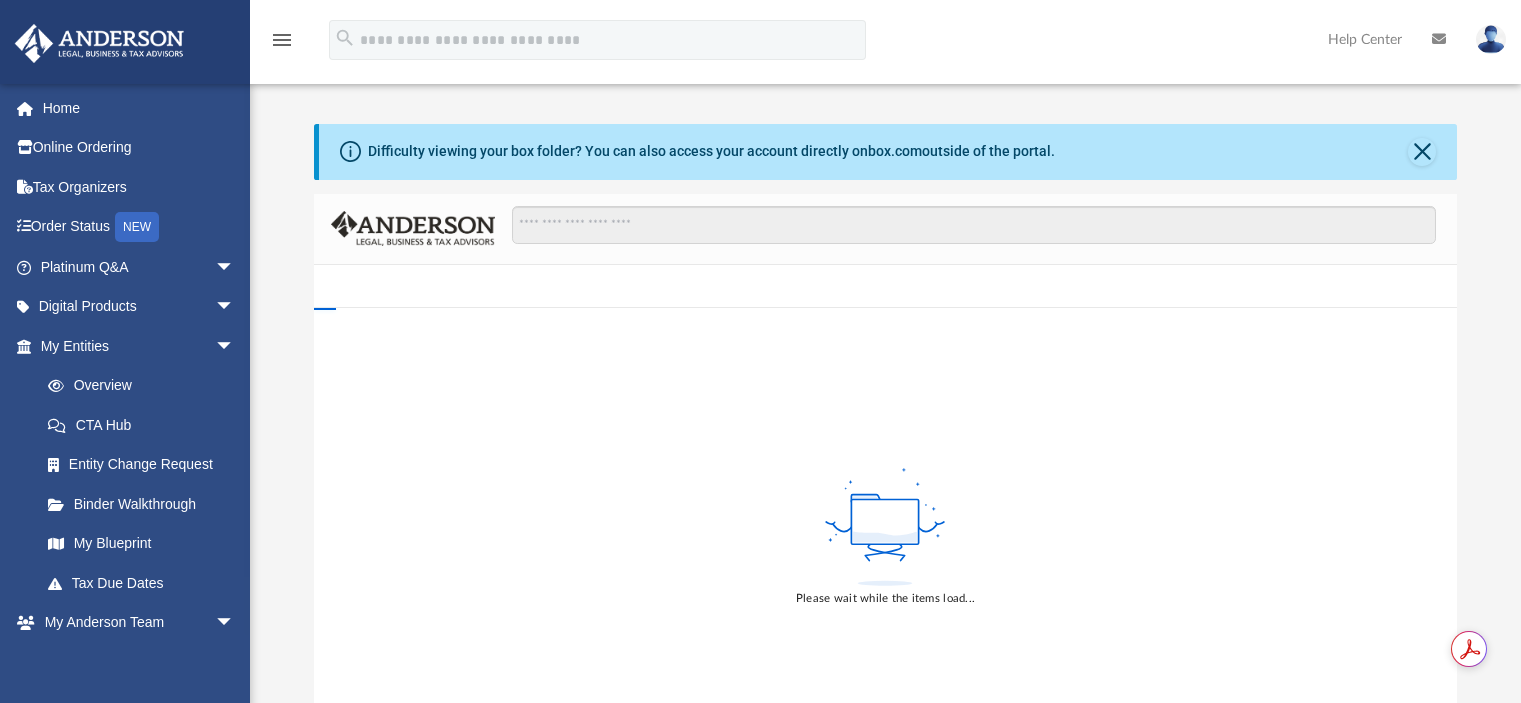 scroll, scrollTop: 0, scrollLeft: 0, axis: both 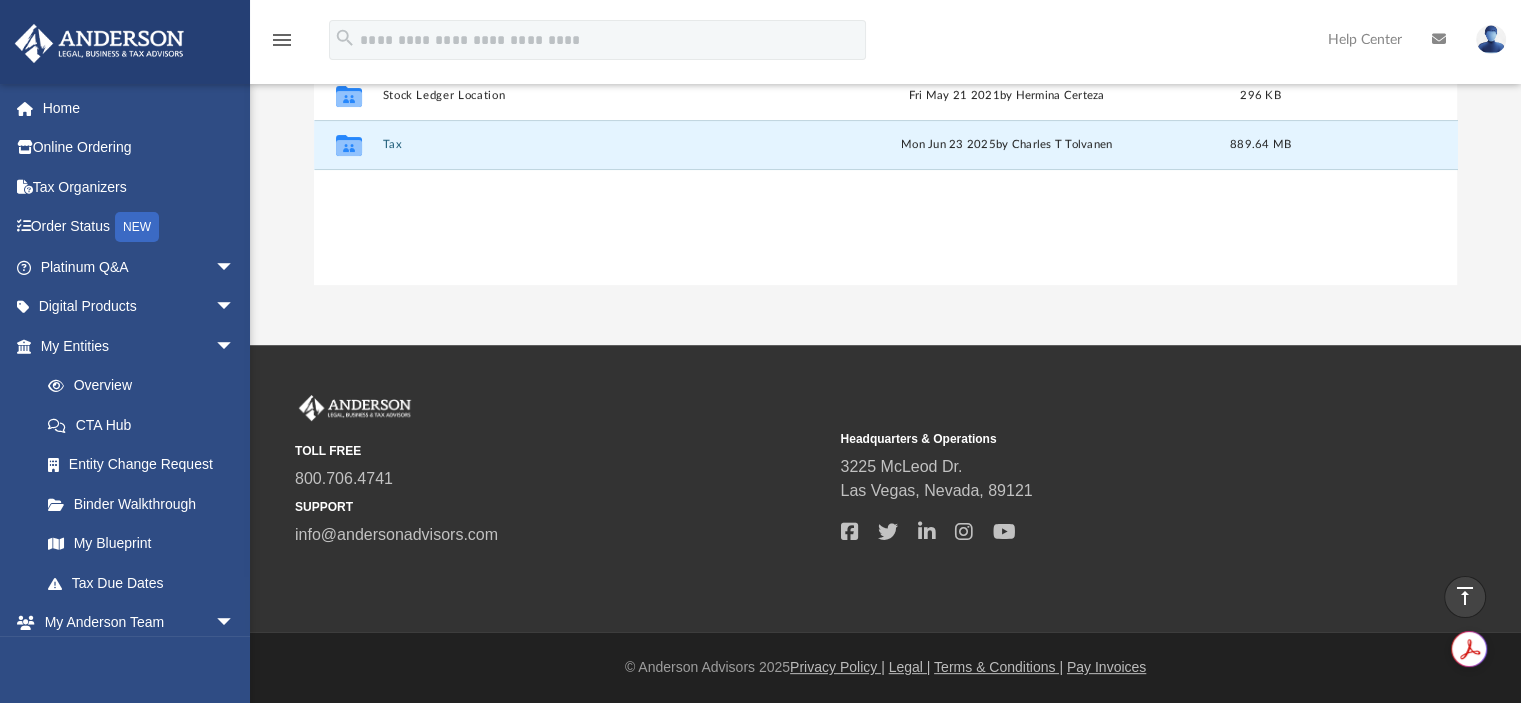 click on "Tax" at bounding box center (587, 145) 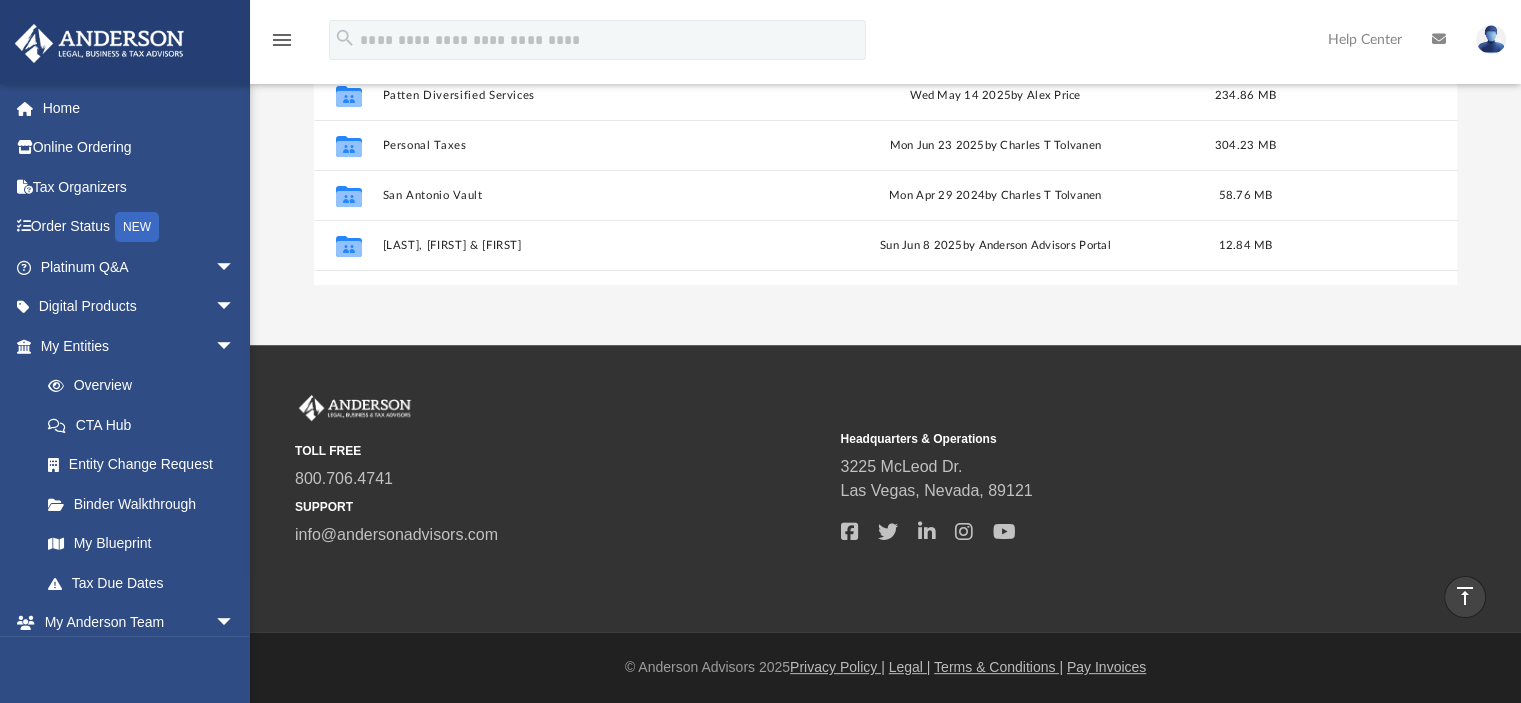 scroll, scrollTop: 56, scrollLeft: 0, axis: vertical 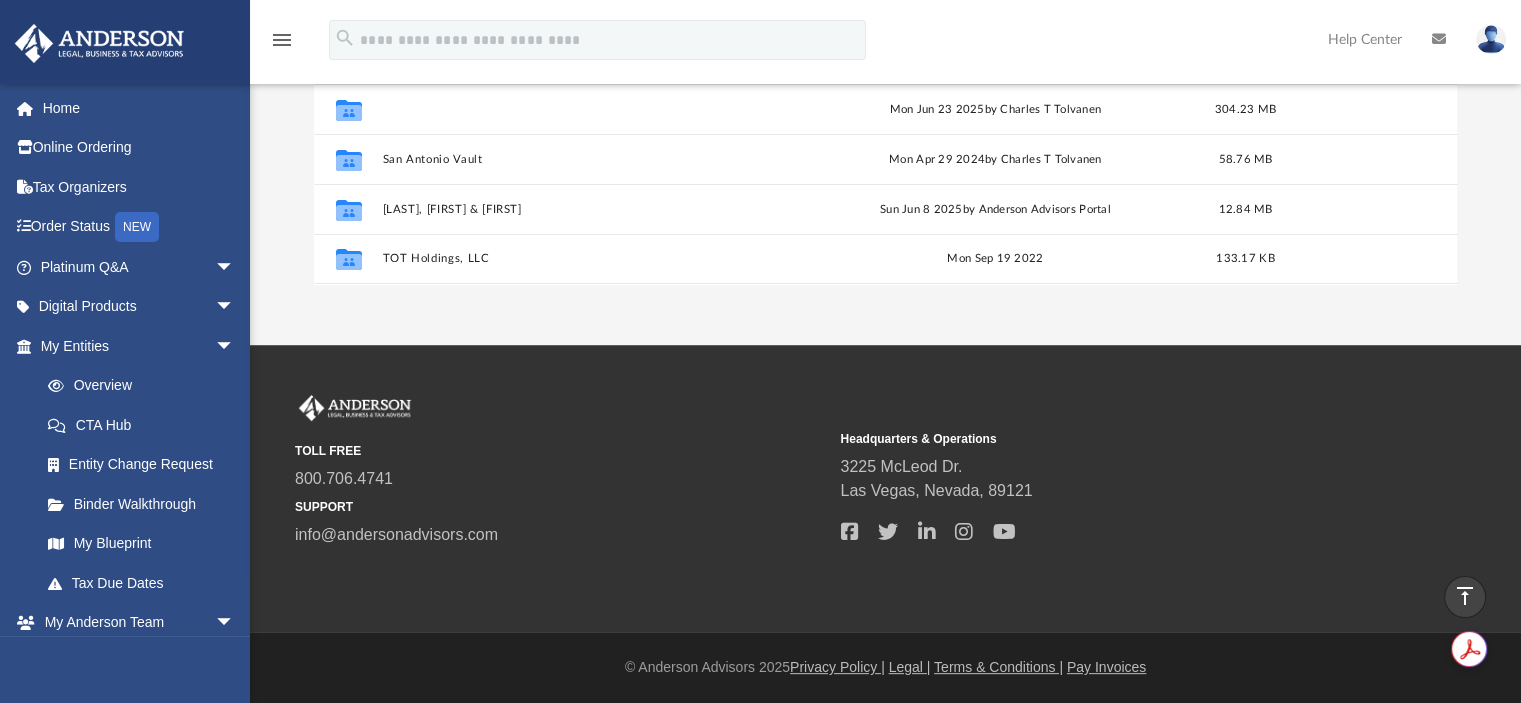 click on "Personal Taxes" at bounding box center [583, 109] 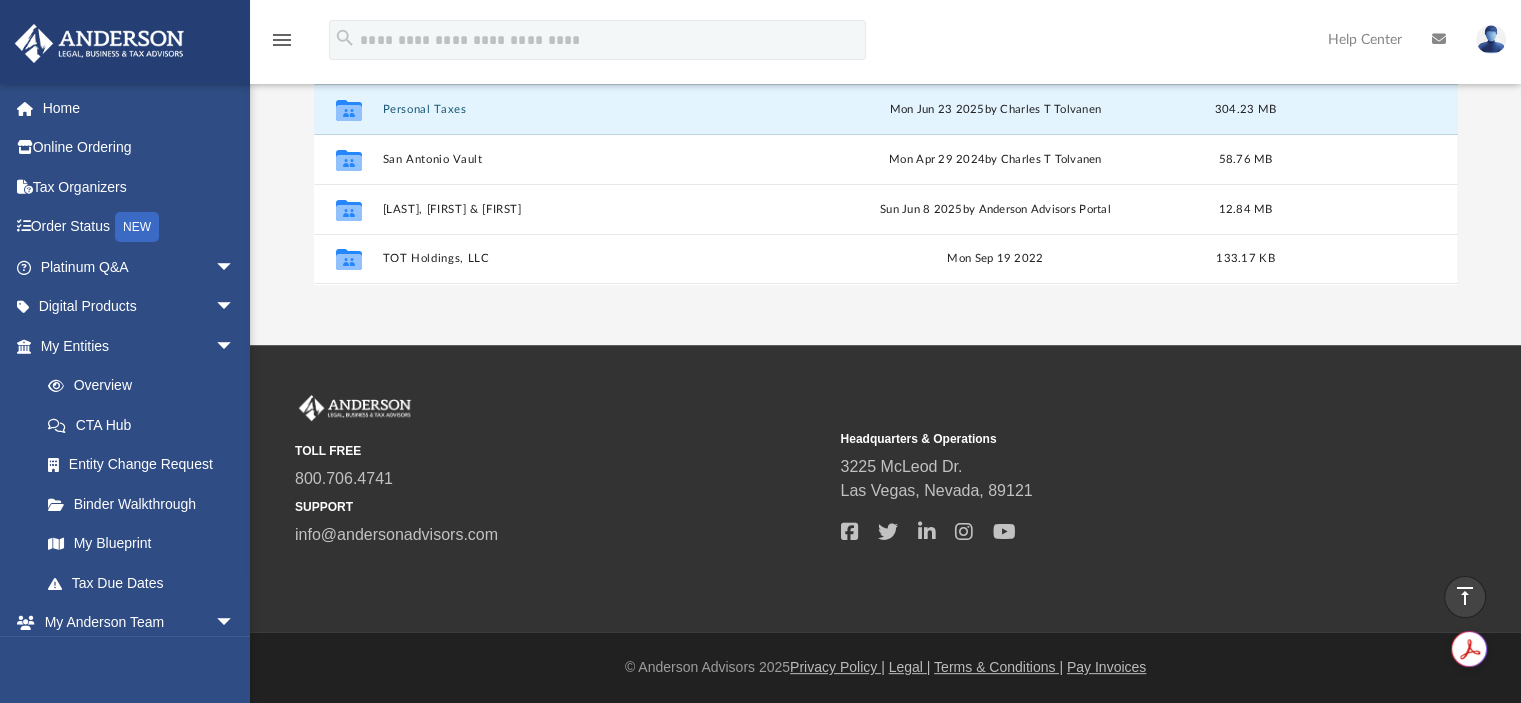click on "Personal Taxes" at bounding box center [583, 109] 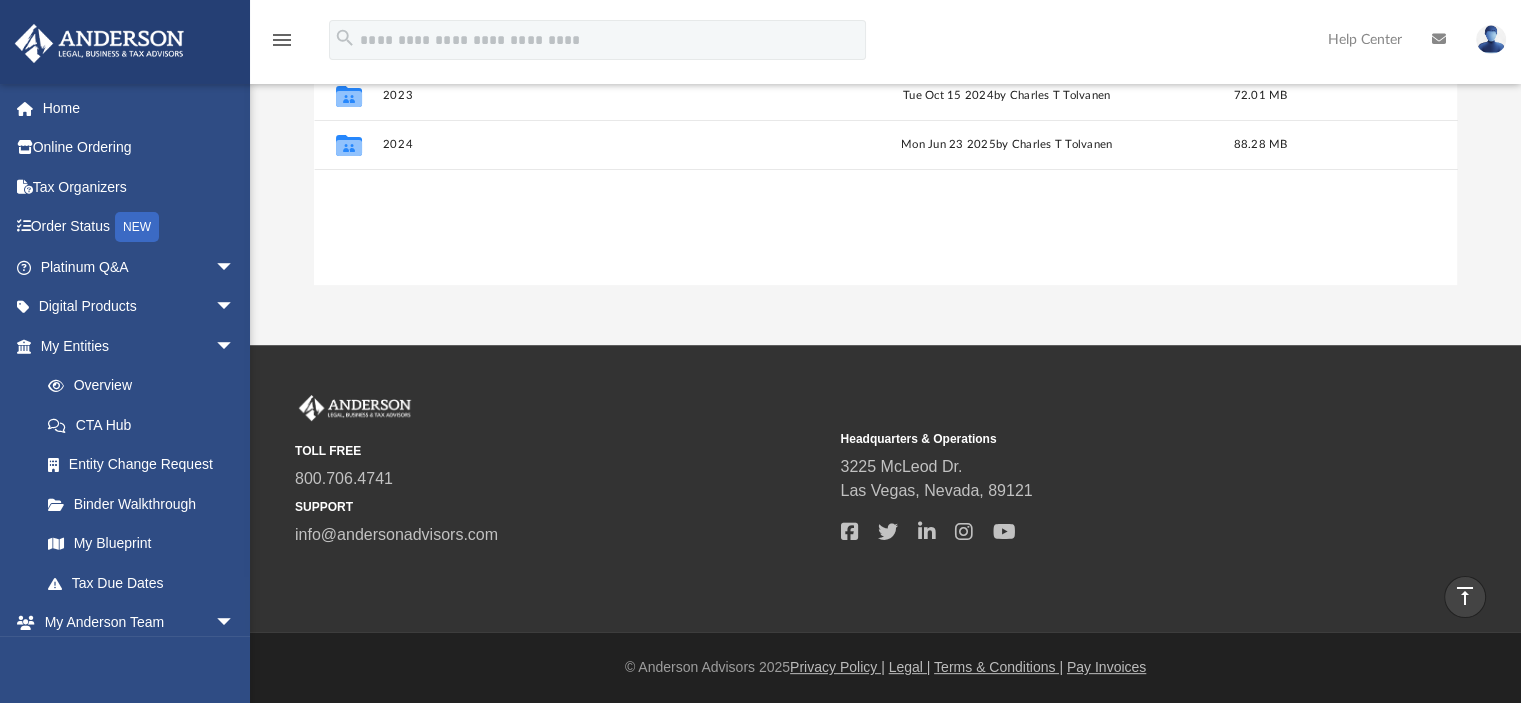 scroll, scrollTop: 56, scrollLeft: 0, axis: vertical 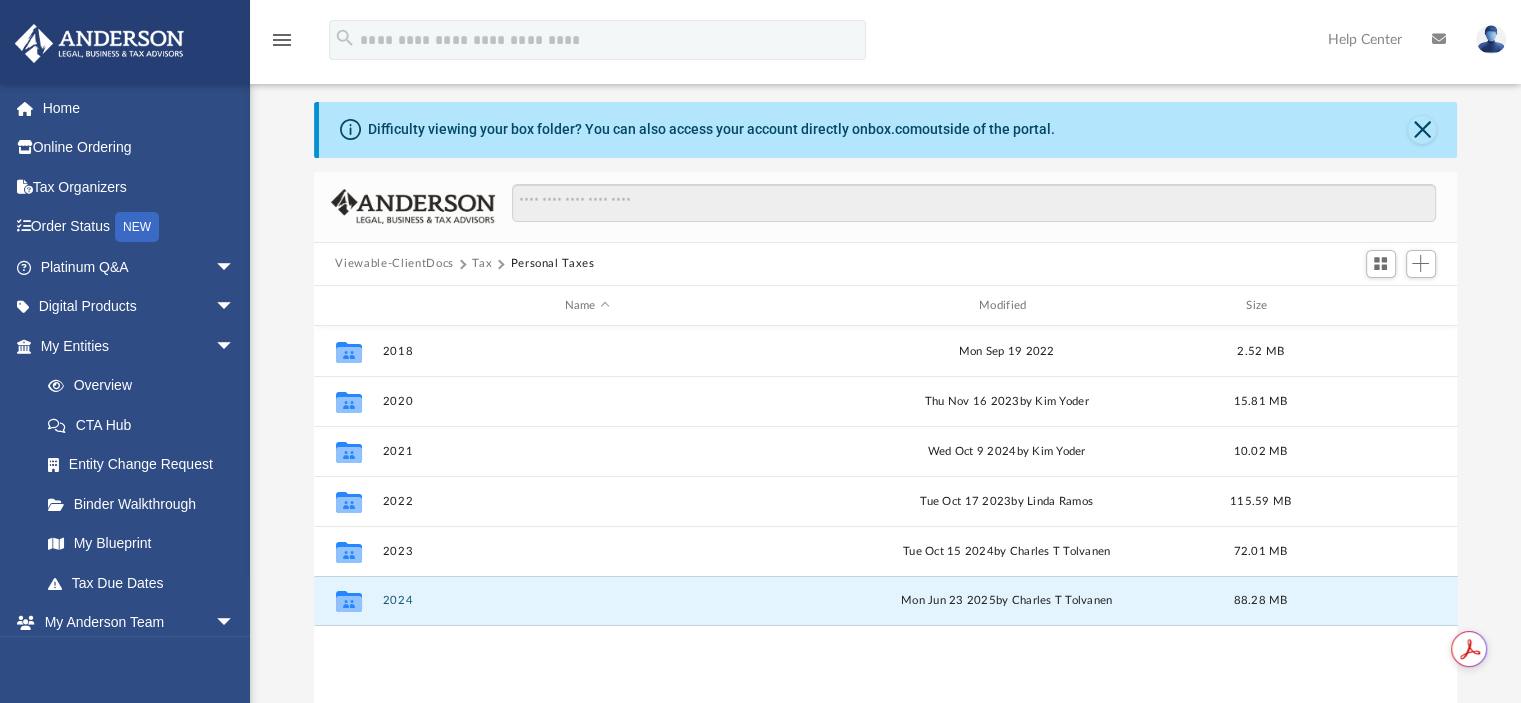 click on "2024" at bounding box center (587, 601) 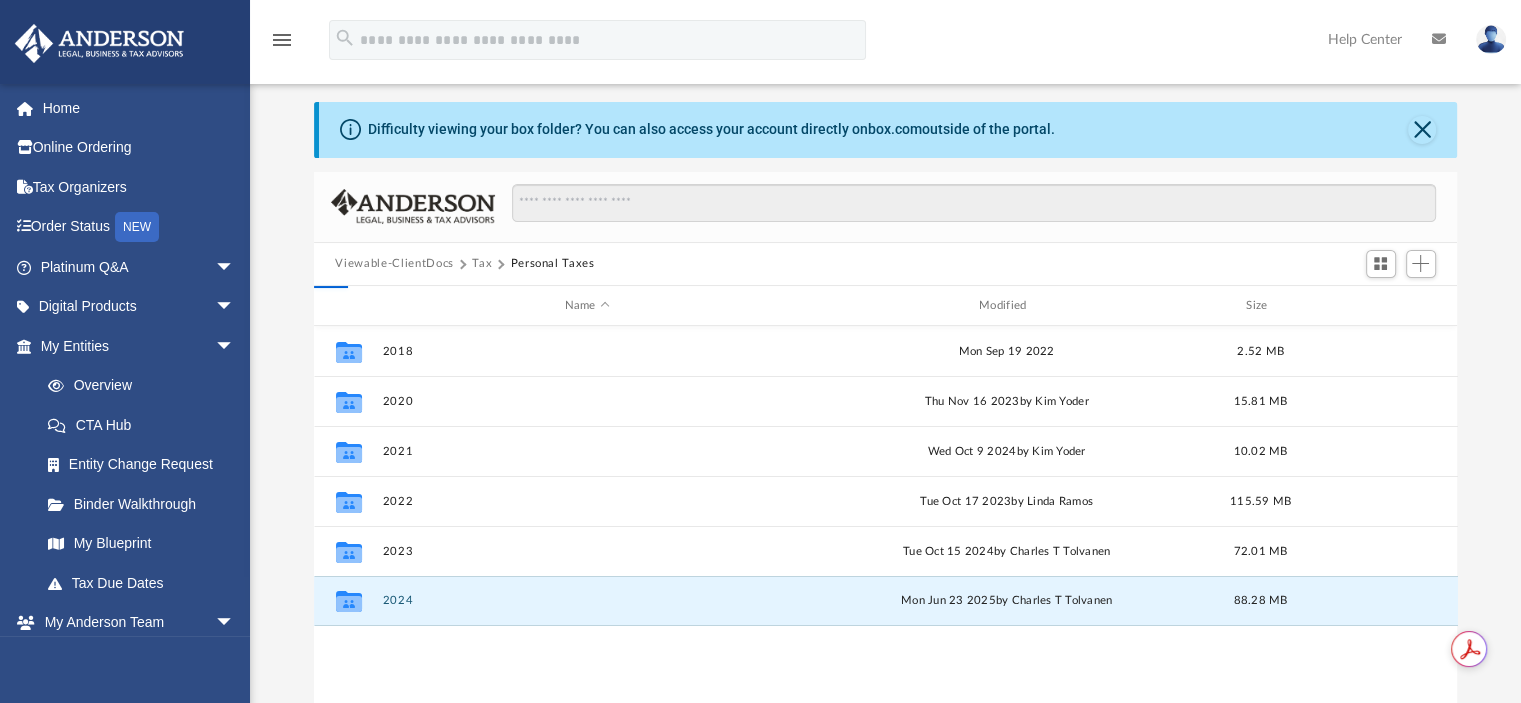 click on "2024" at bounding box center [587, 601] 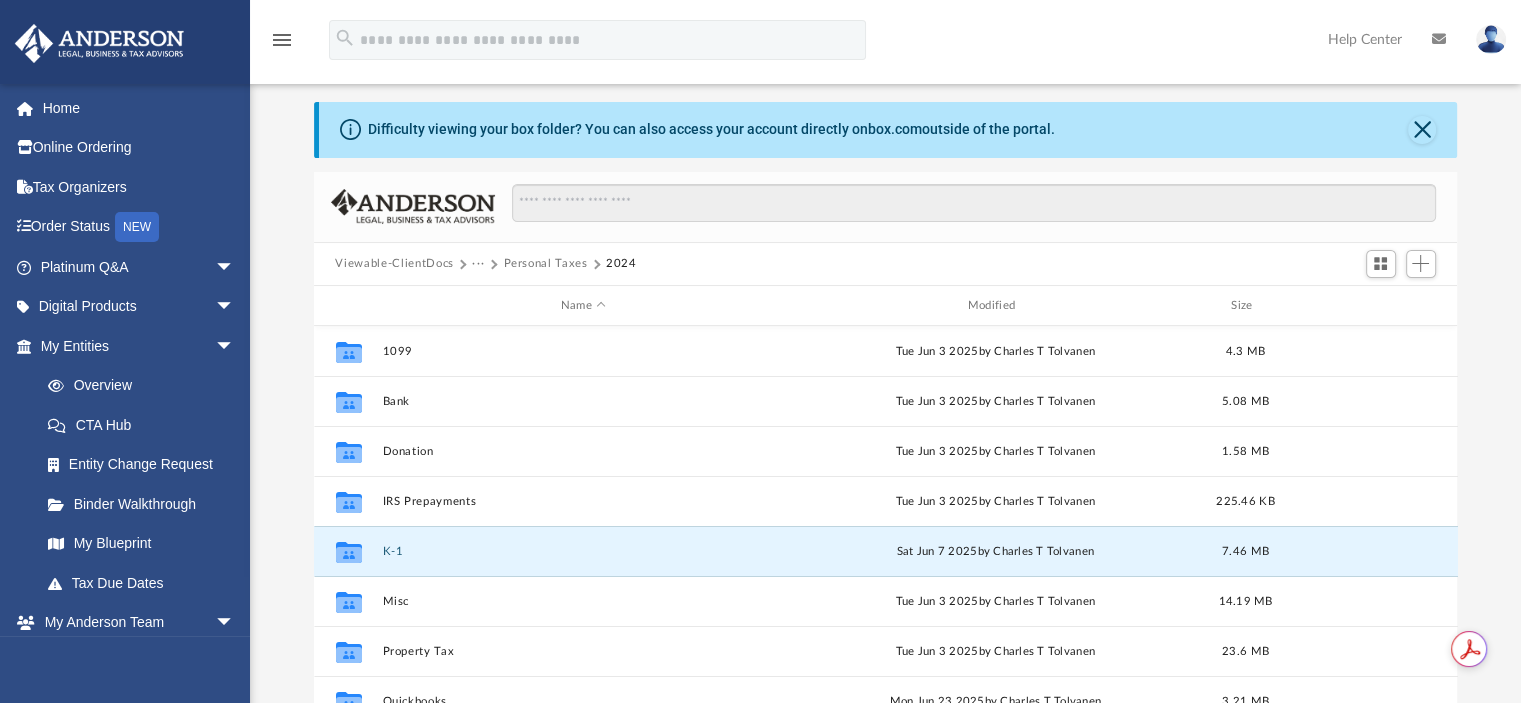 click on "K-1" at bounding box center (583, 551) 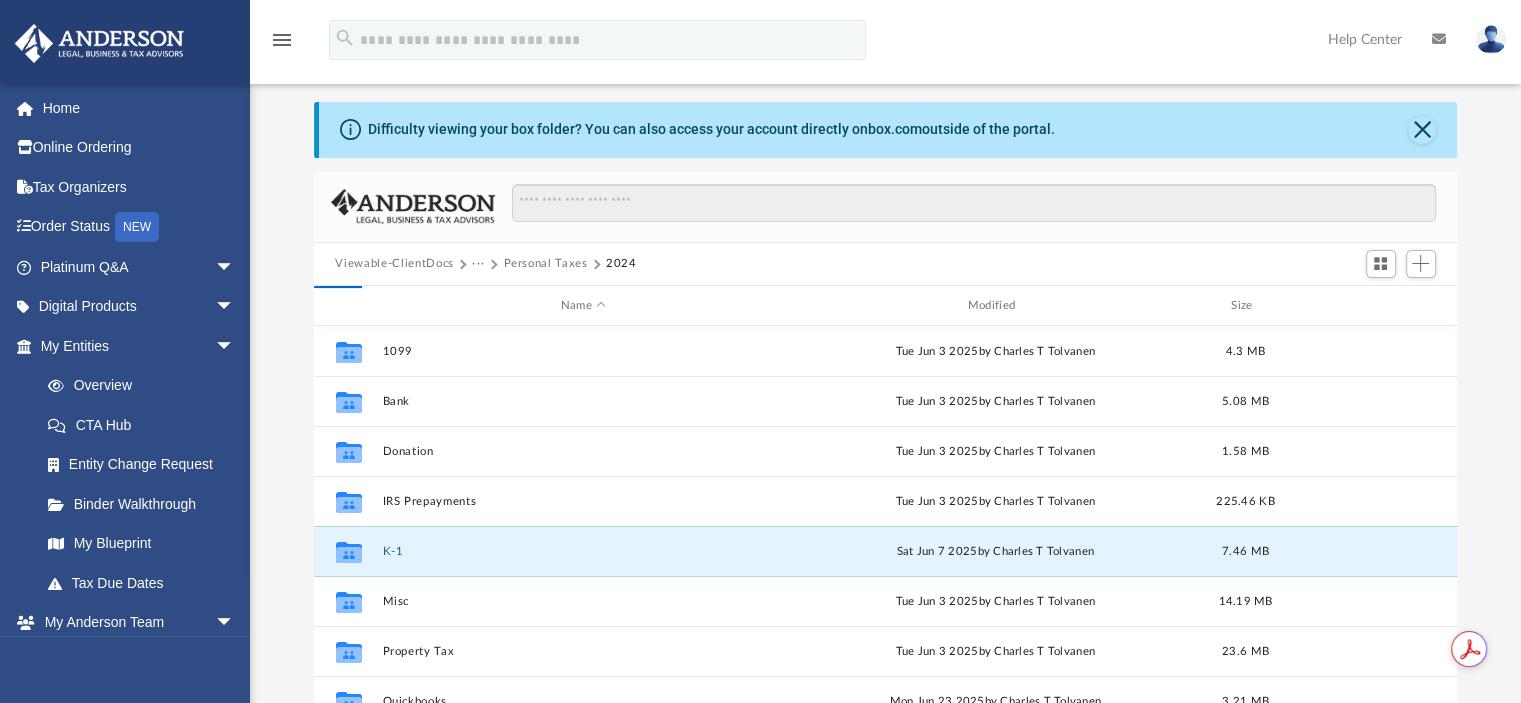 click on "K-1" at bounding box center (583, 551) 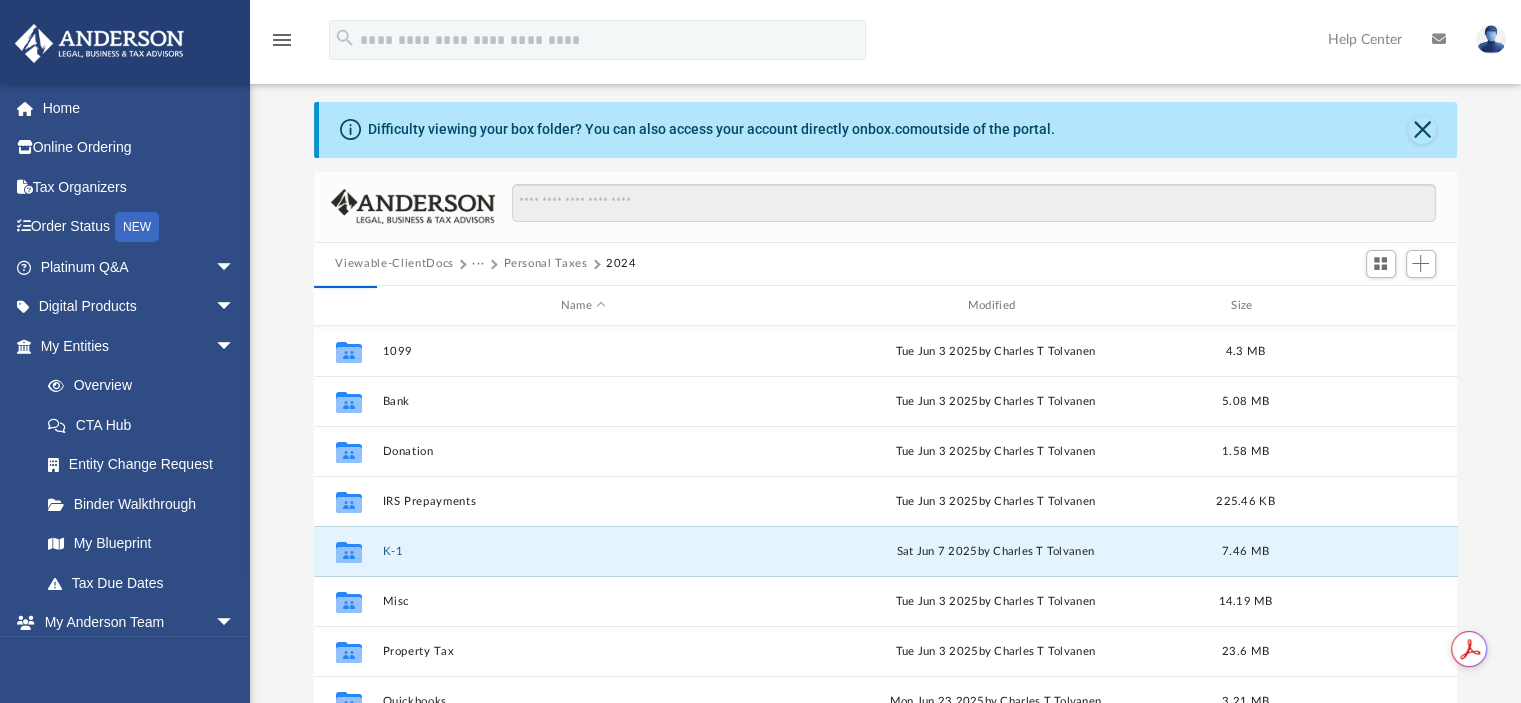 click on "K-1" at bounding box center (583, 551) 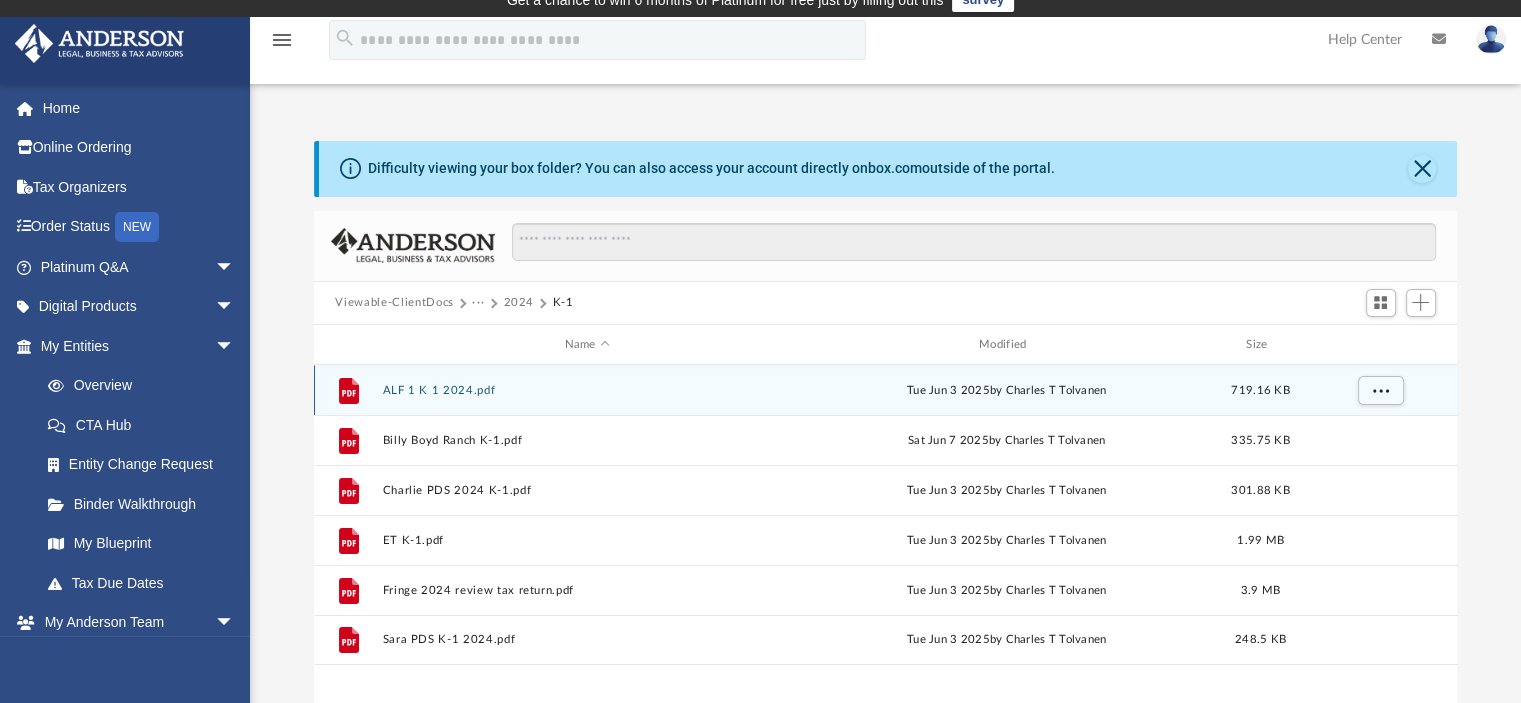 scroll, scrollTop: 0, scrollLeft: 0, axis: both 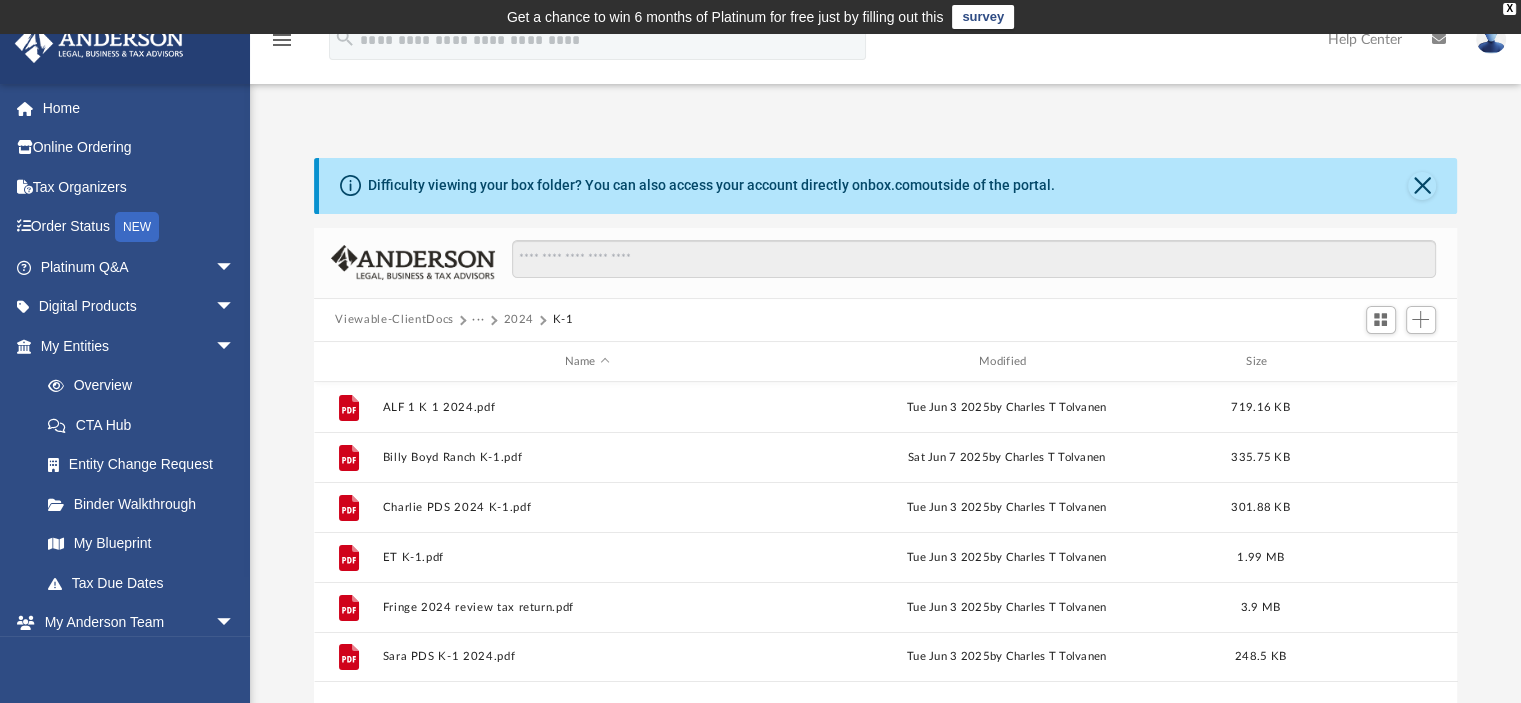 click at bounding box center [1380, 407] 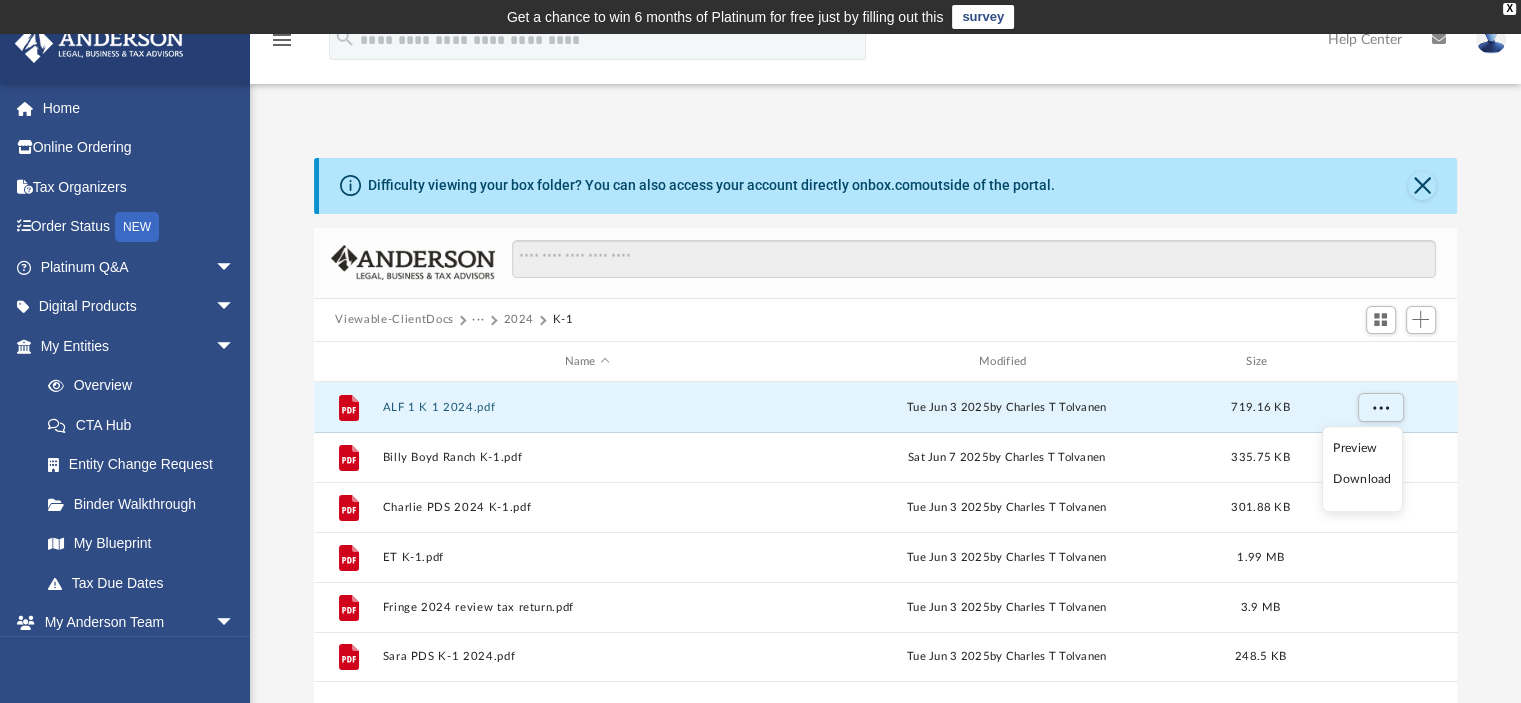 click on "Viewable-ClientDocs ··· 2024 K-1" at bounding box center (886, 321) 